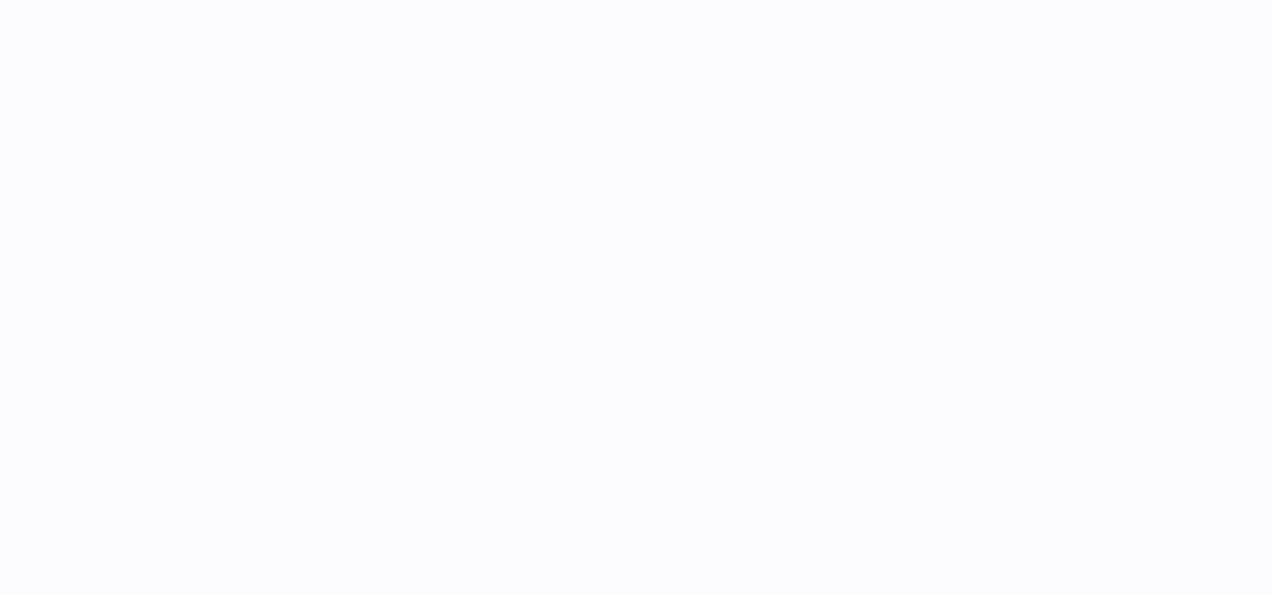 scroll, scrollTop: 0, scrollLeft: 0, axis: both 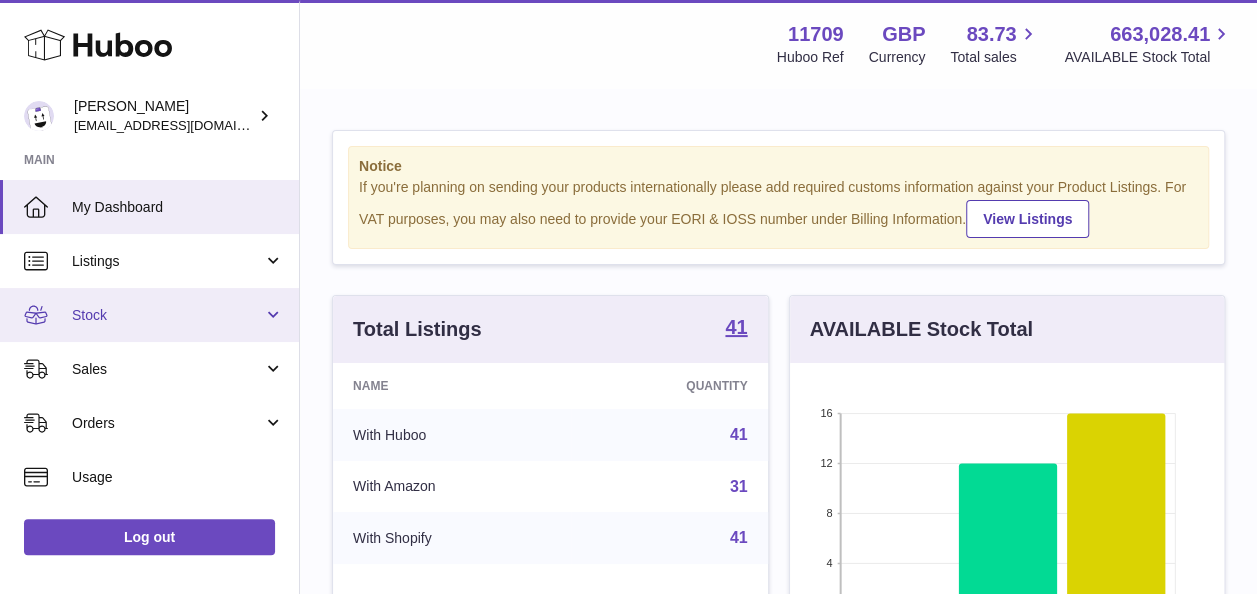 click on "Stock" at bounding box center [167, 315] 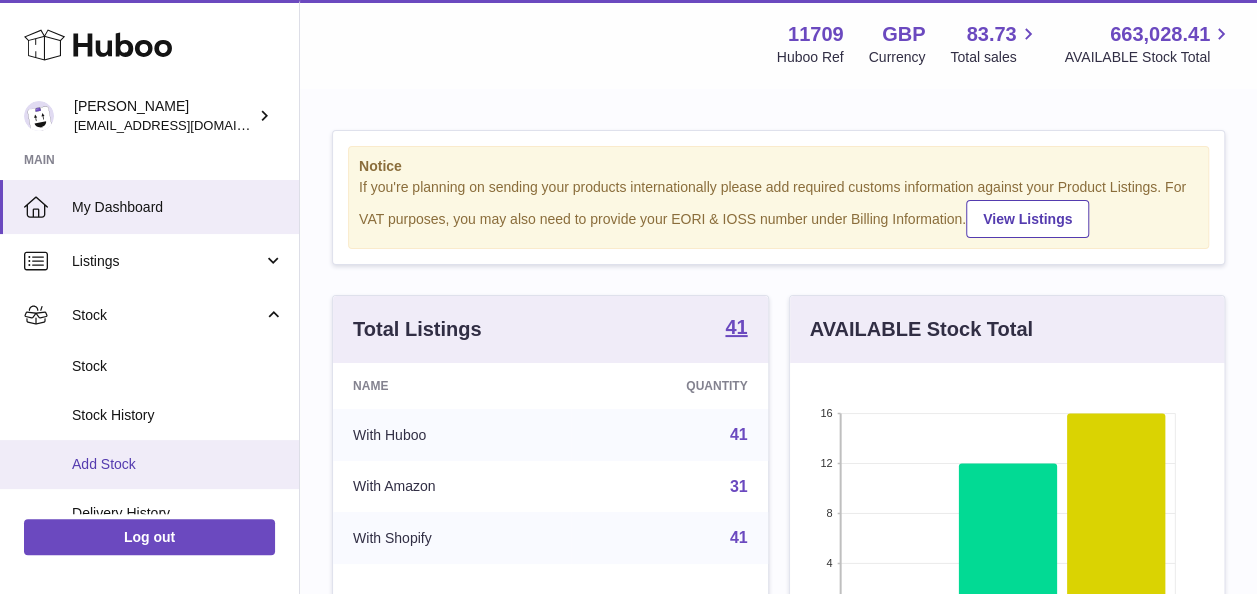 click on "Add Stock" at bounding box center (178, 464) 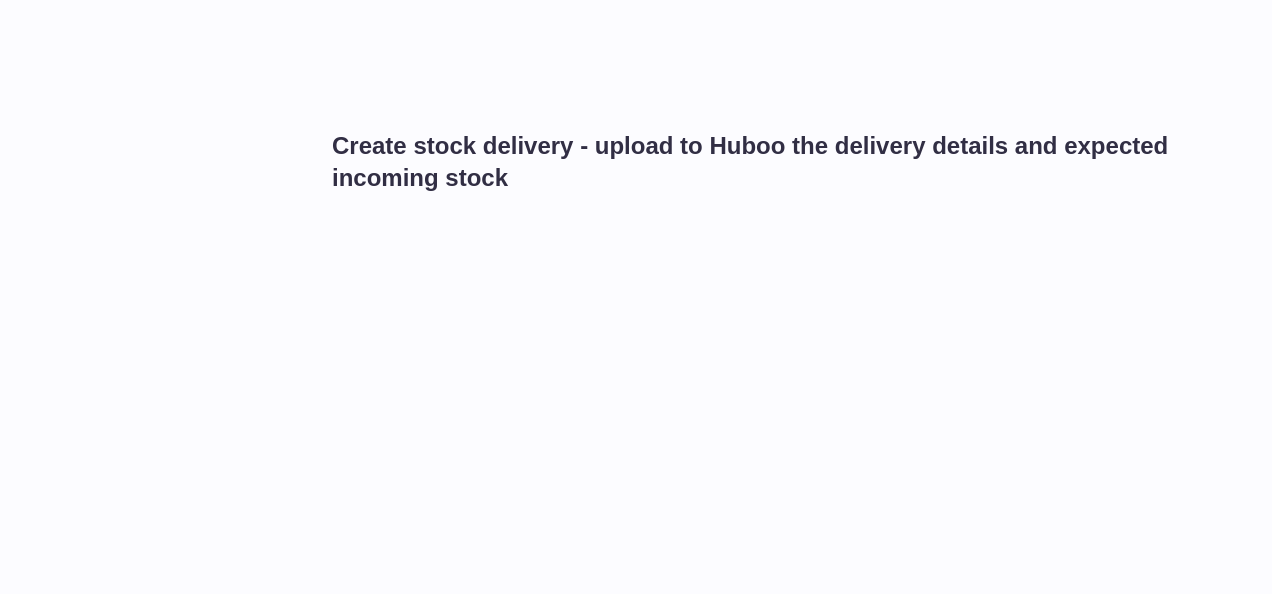 scroll, scrollTop: 0, scrollLeft: 0, axis: both 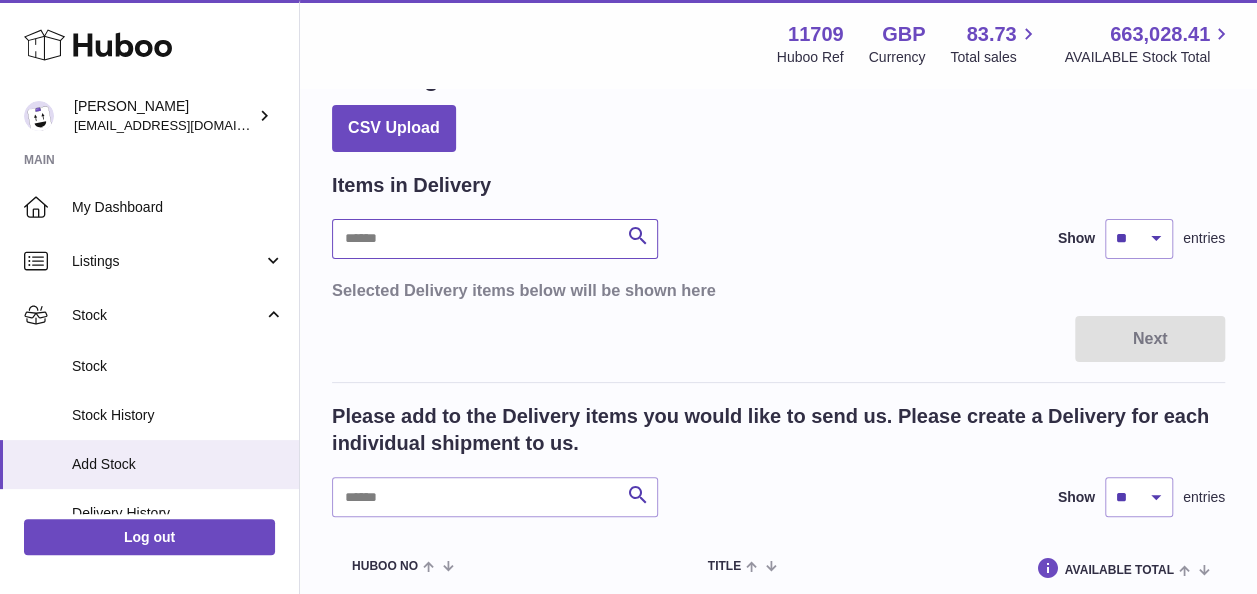 drag, startPoint x: 452, startPoint y: 238, endPoint x: 461, endPoint y: 229, distance: 12.727922 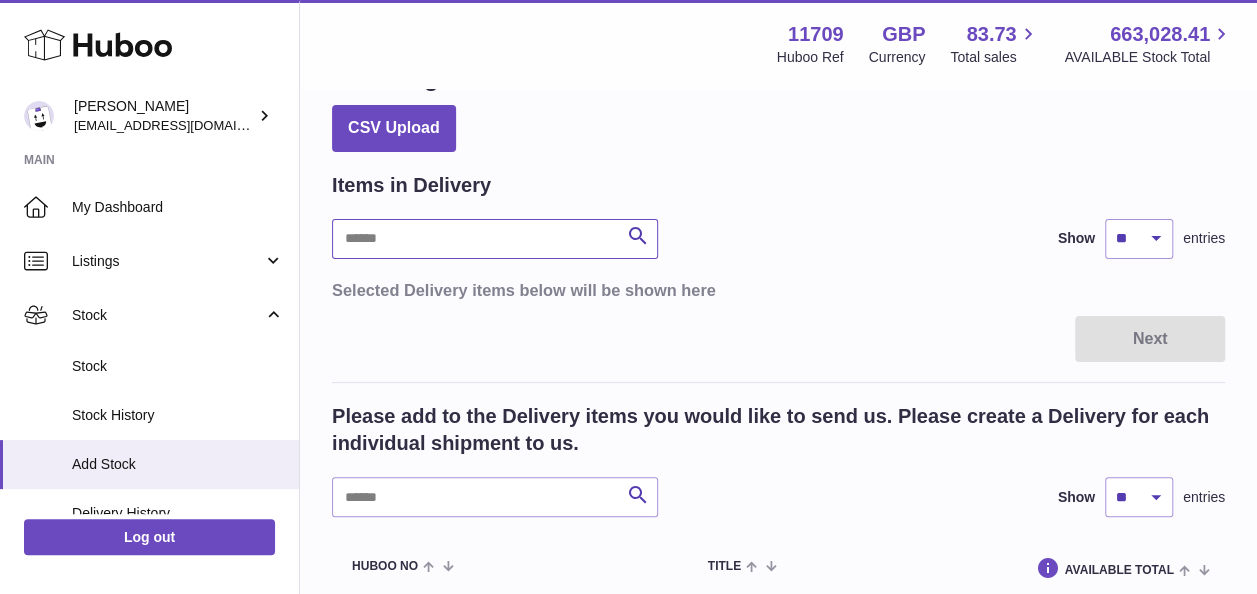 click at bounding box center (495, 239) 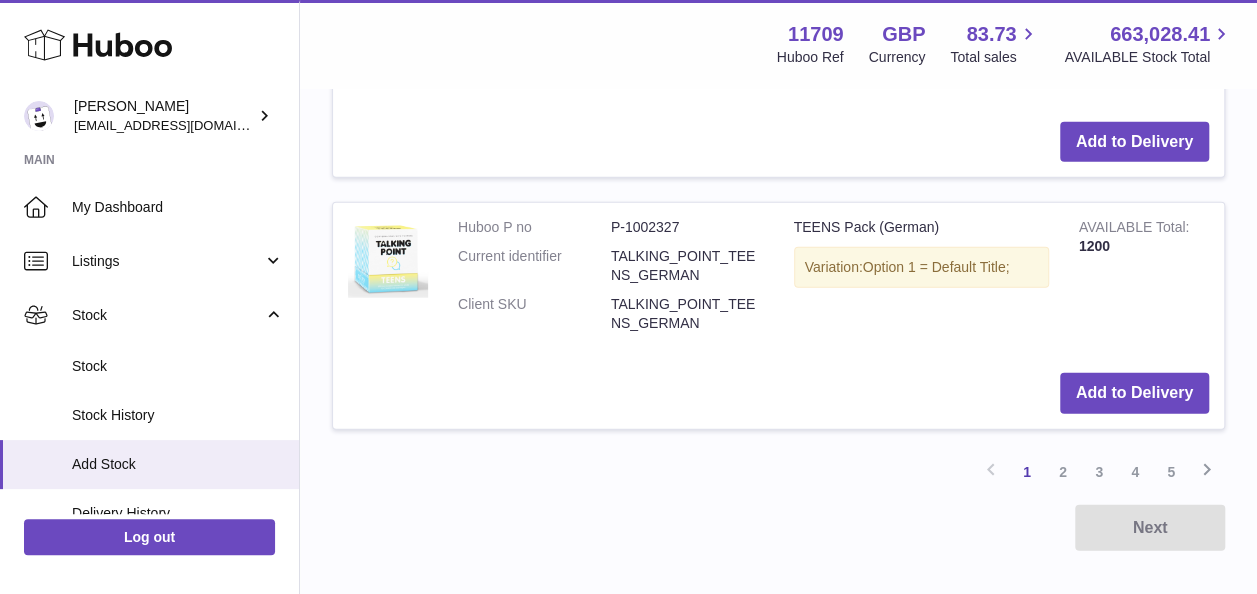 scroll, scrollTop: 2600, scrollLeft: 0, axis: vertical 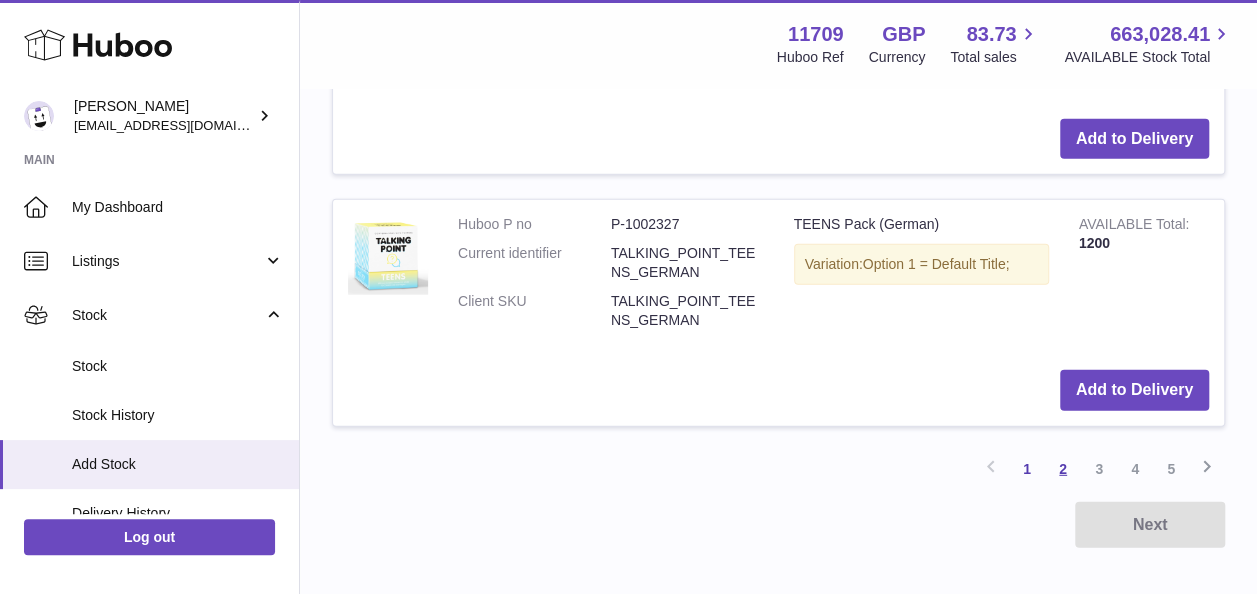 type on "******" 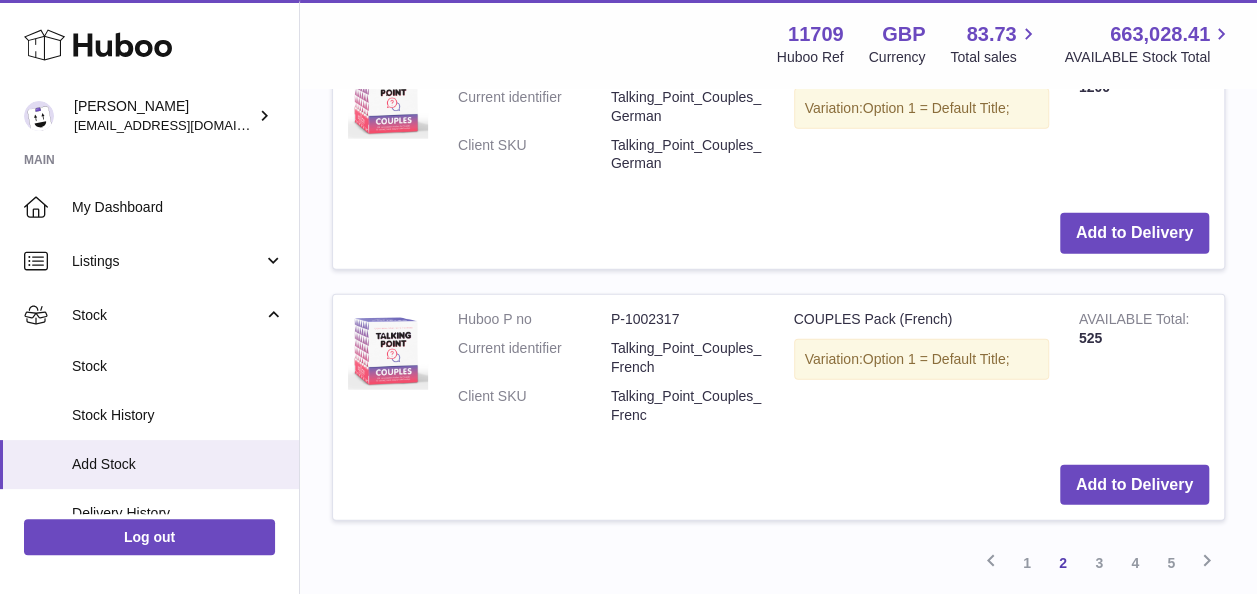 scroll, scrollTop: 2690, scrollLeft: 0, axis: vertical 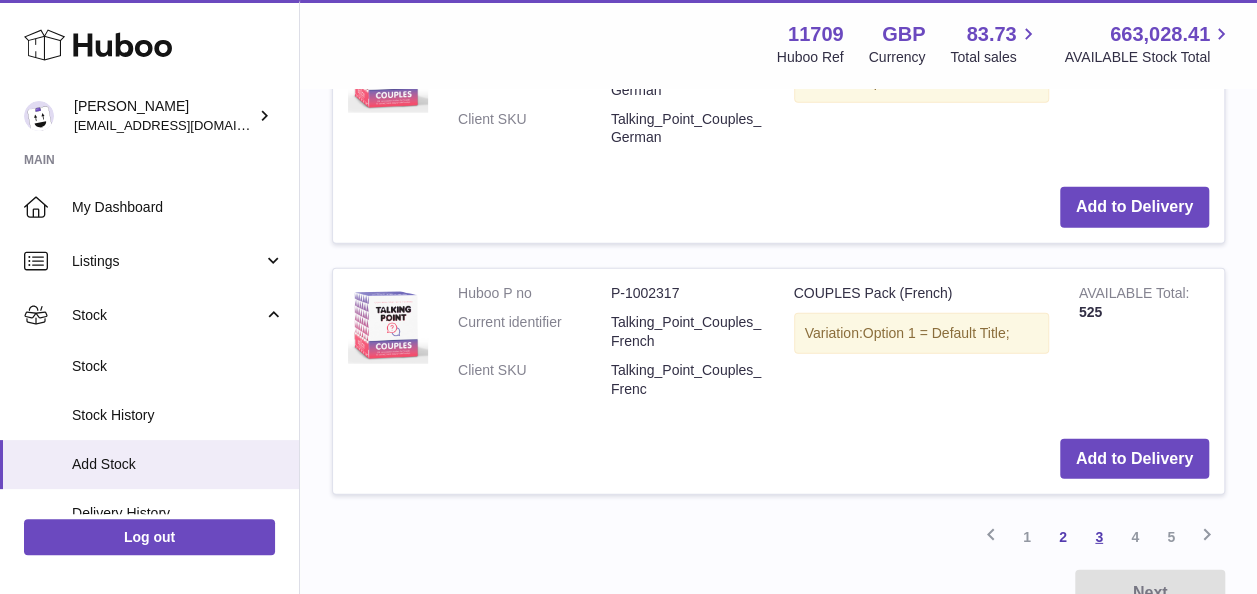 drag, startPoint x: 1103, startPoint y: 532, endPoint x: 1104, endPoint y: 522, distance: 10.049875 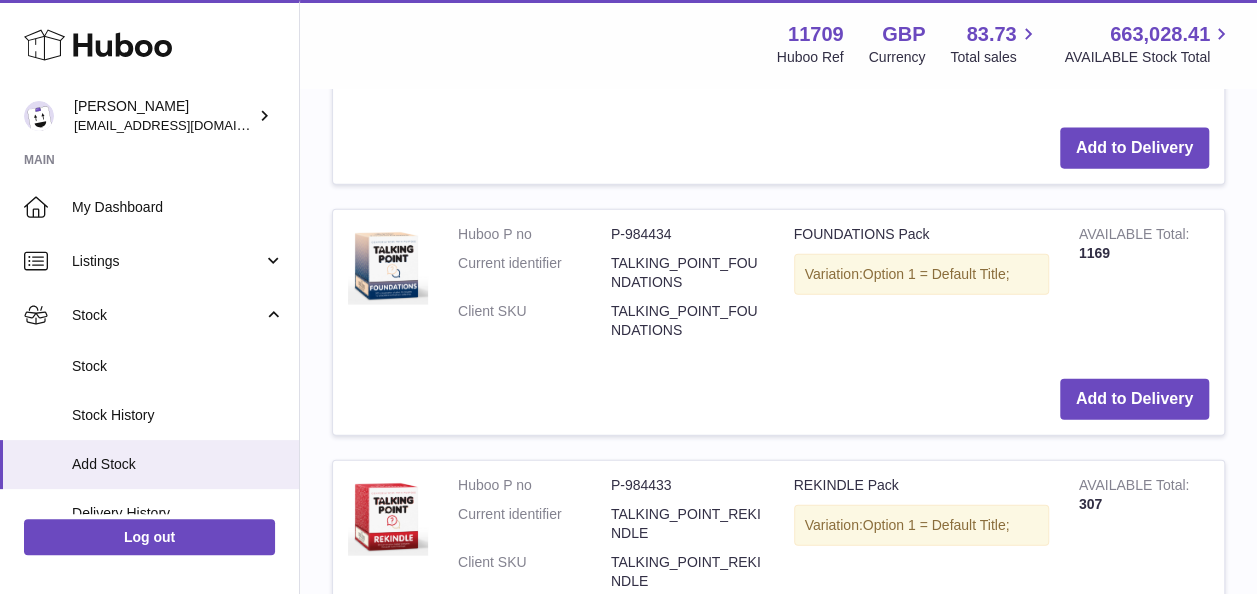 scroll, scrollTop: 2770, scrollLeft: 0, axis: vertical 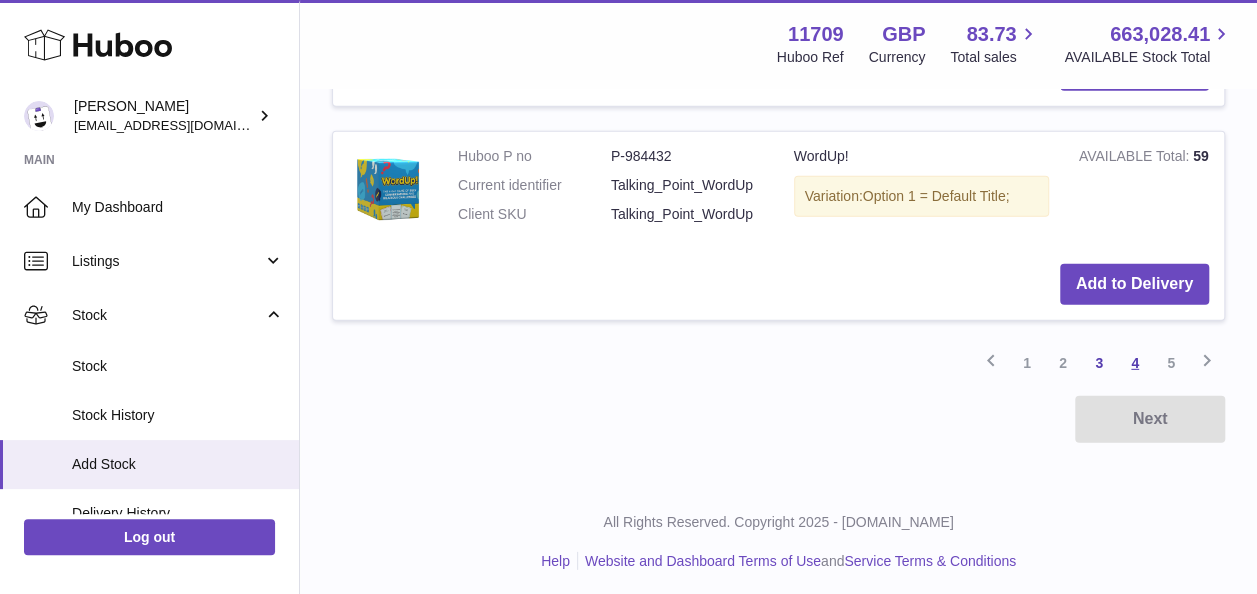 click on "4" at bounding box center (1135, 363) 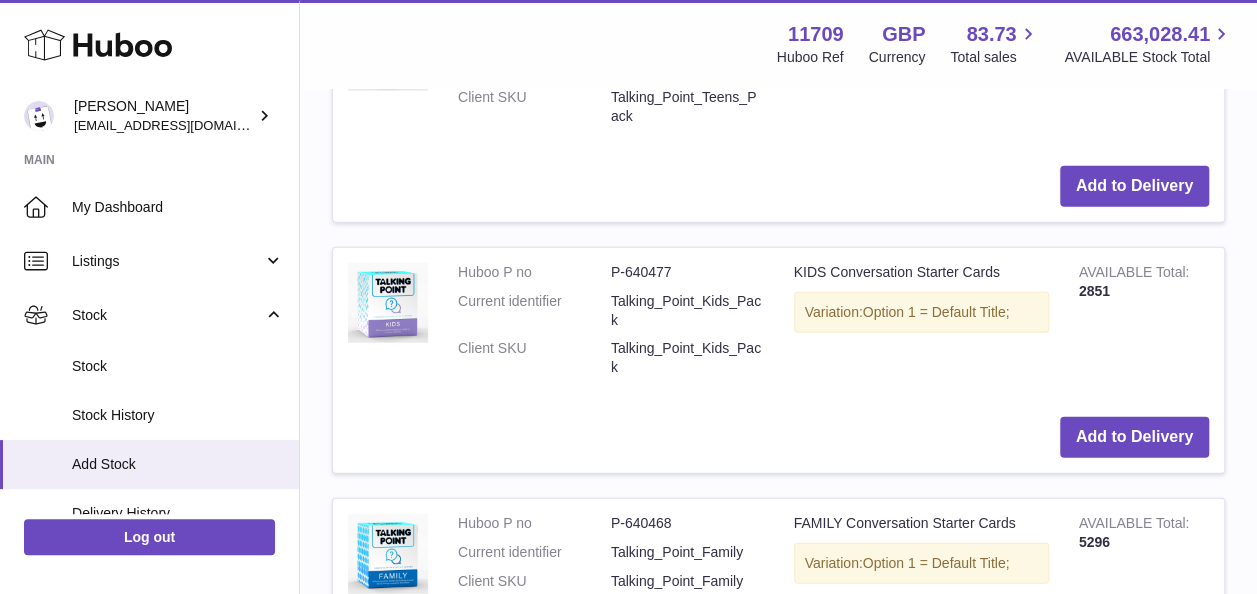 scroll, scrollTop: 2290, scrollLeft: 0, axis: vertical 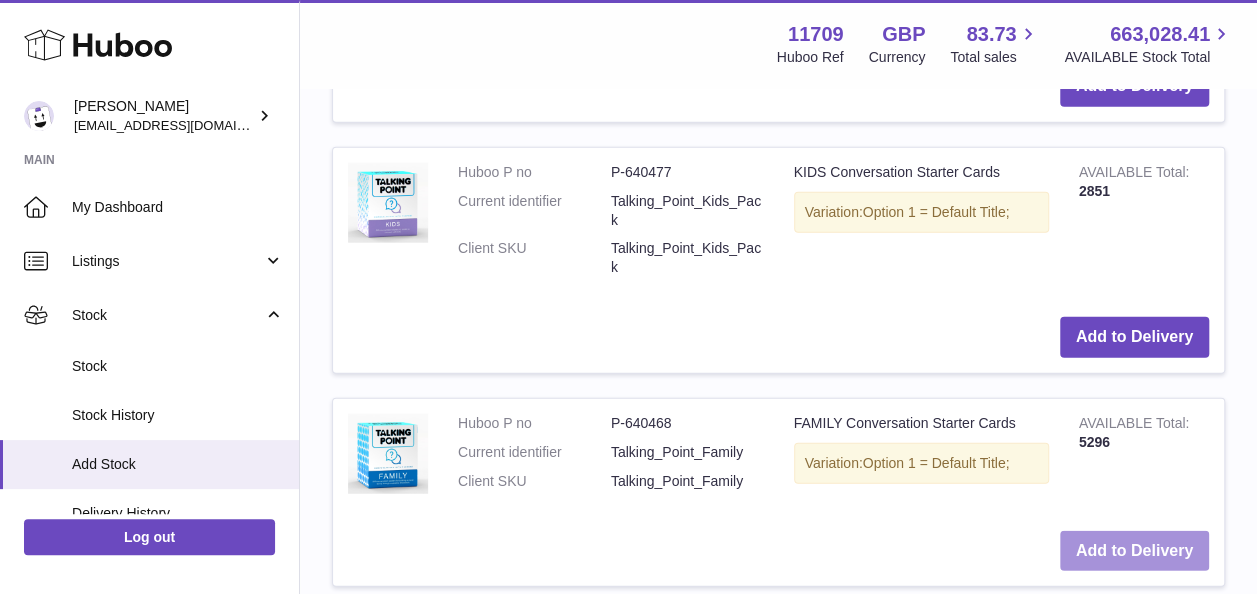 click on "Add to Delivery" at bounding box center (1134, 551) 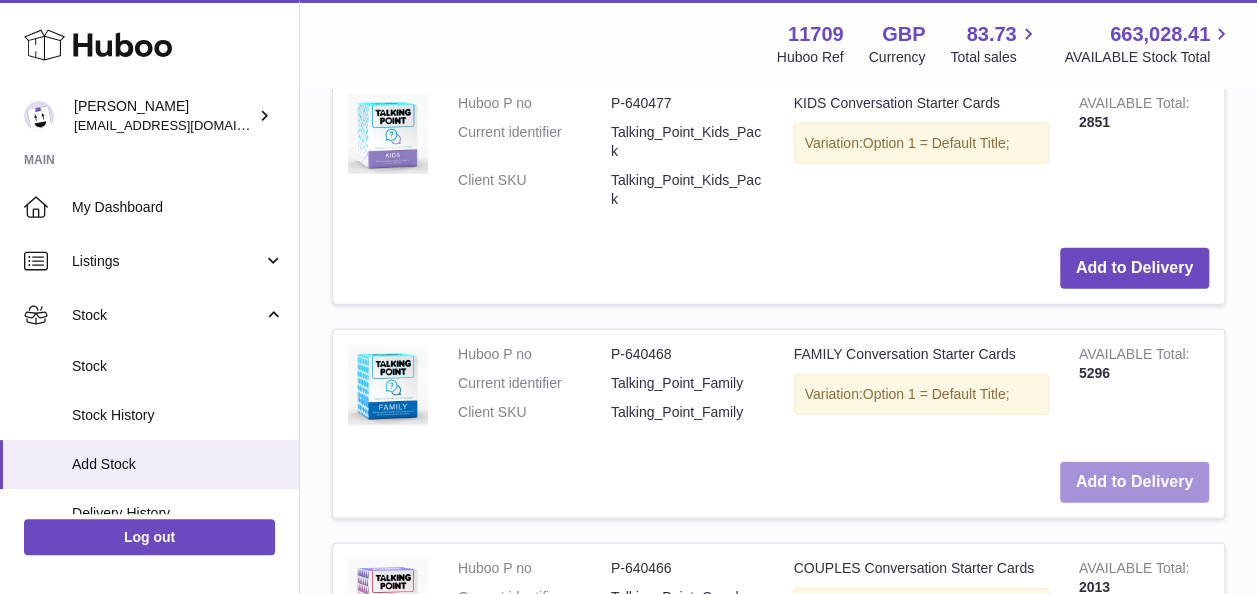 scroll, scrollTop: 2636, scrollLeft: 0, axis: vertical 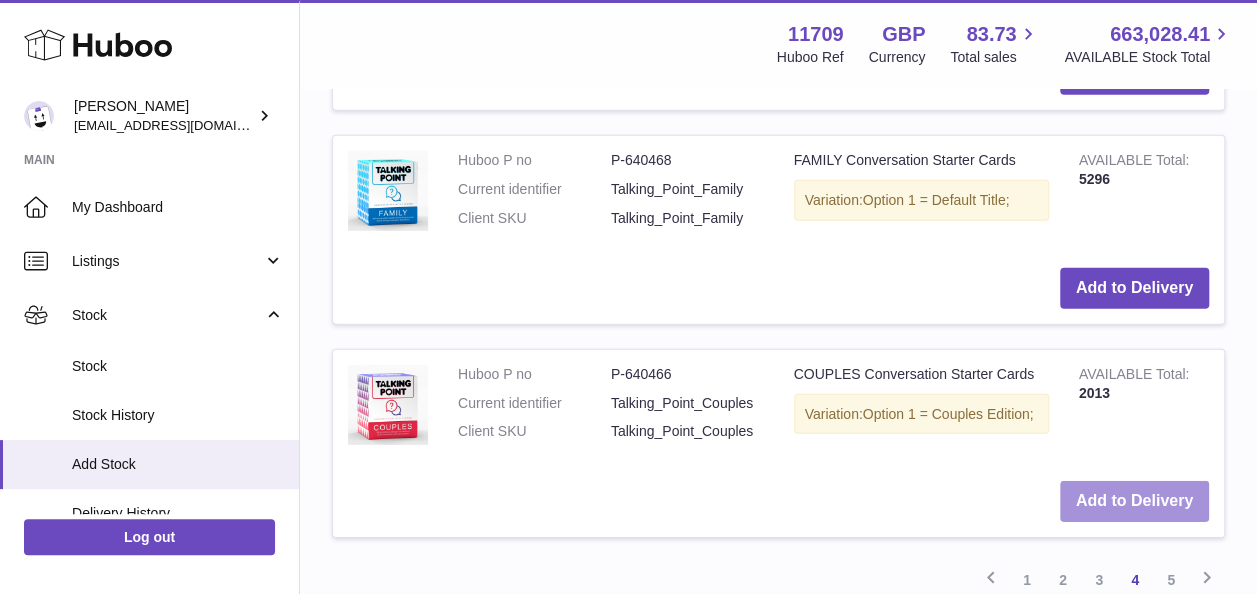 click on "Add to Delivery" at bounding box center [1134, 501] 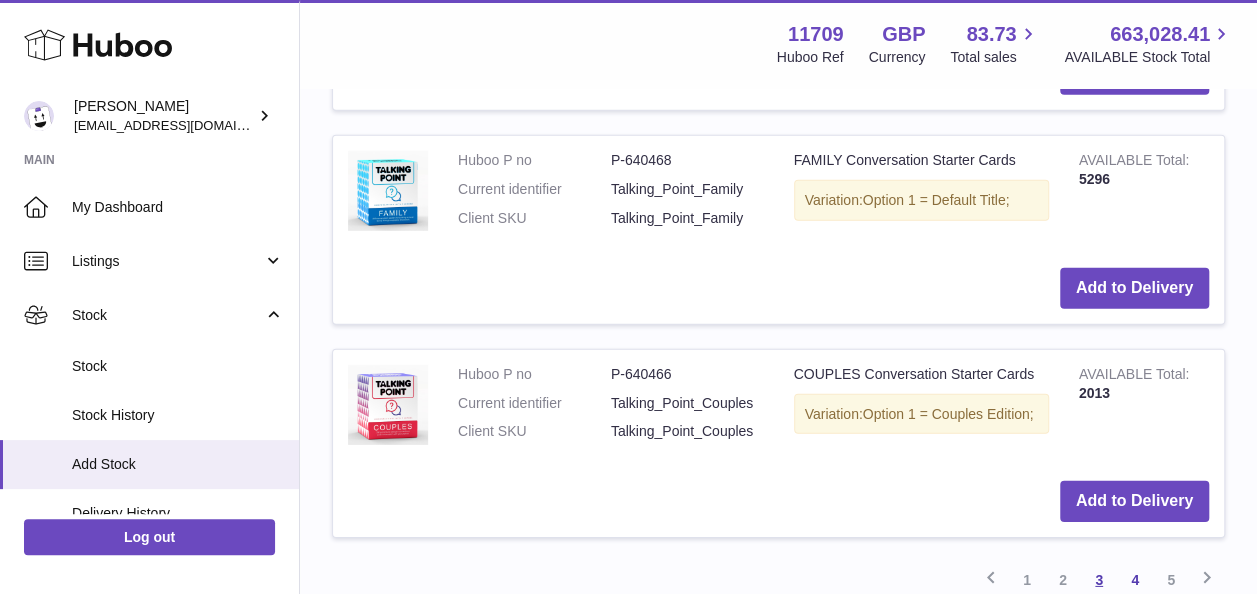 click on "3" at bounding box center [1099, 580] 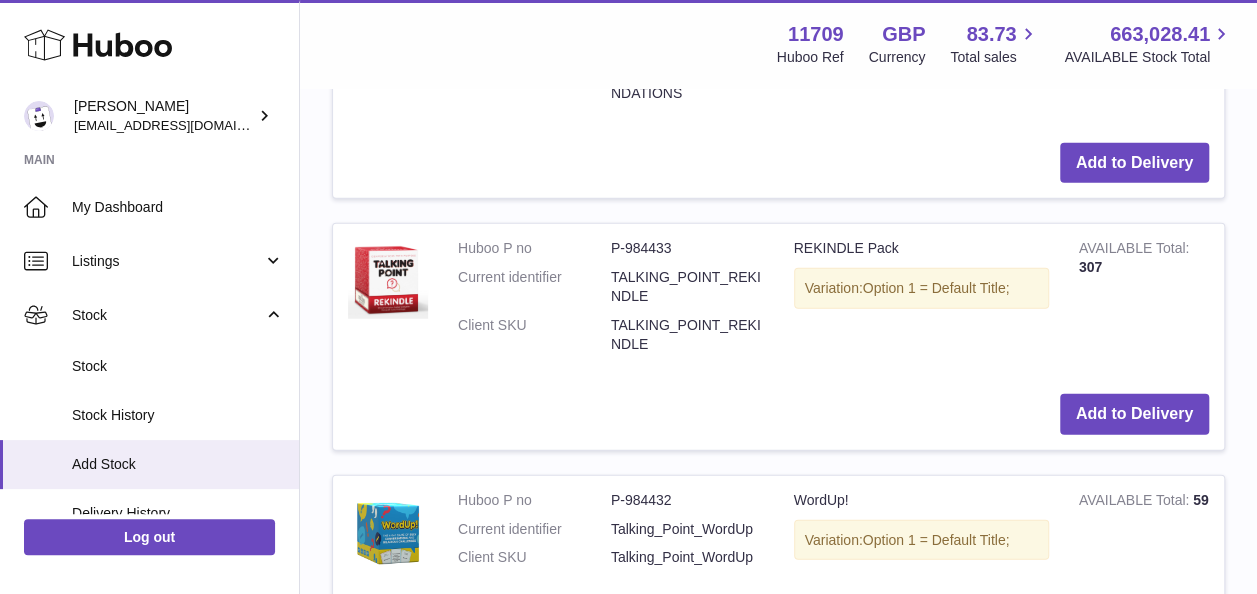 scroll, scrollTop: 2690, scrollLeft: 0, axis: vertical 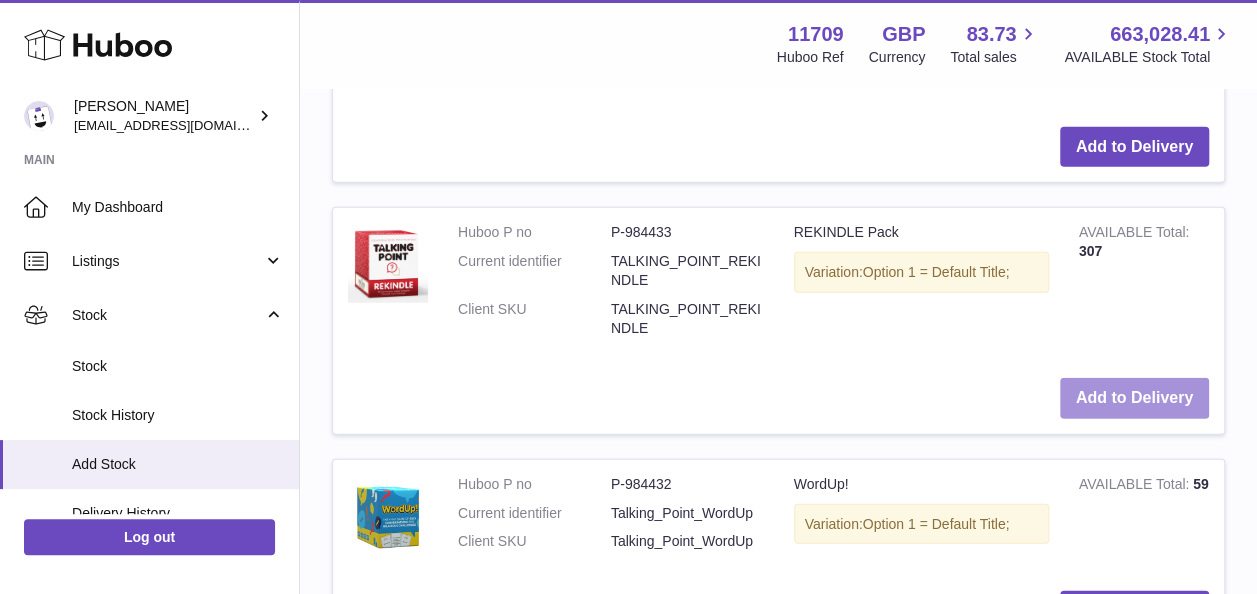 click on "Add to Delivery" at bounding box center [1134, 398] 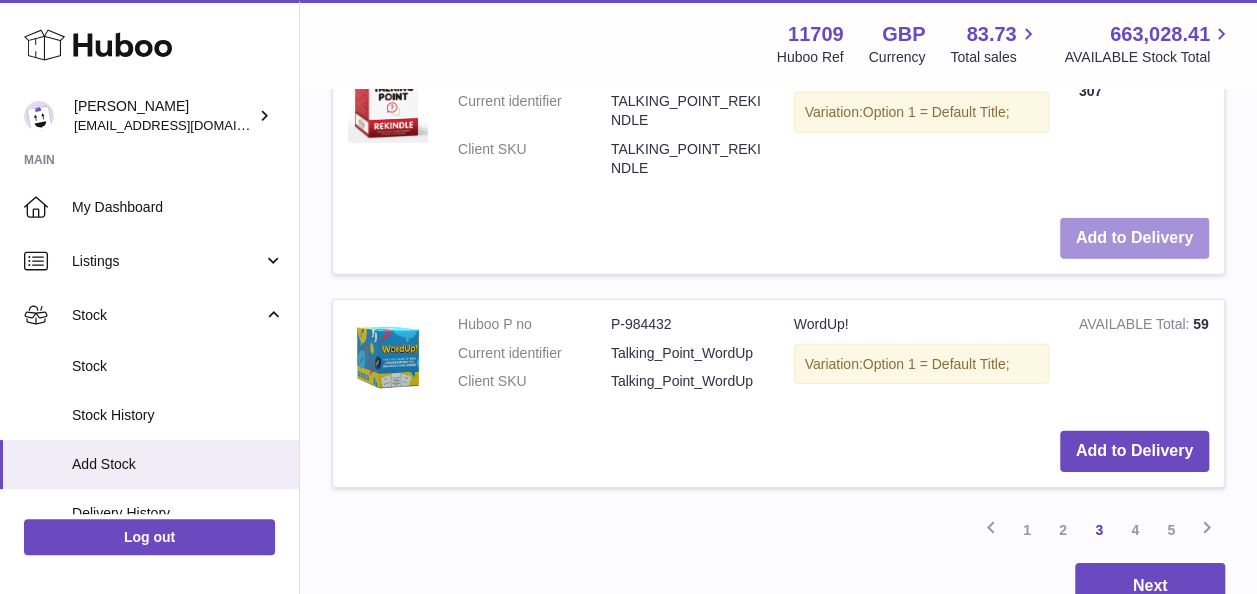 scroll, scrollTop: 3016, scrollLeft: 0, axis: vertical 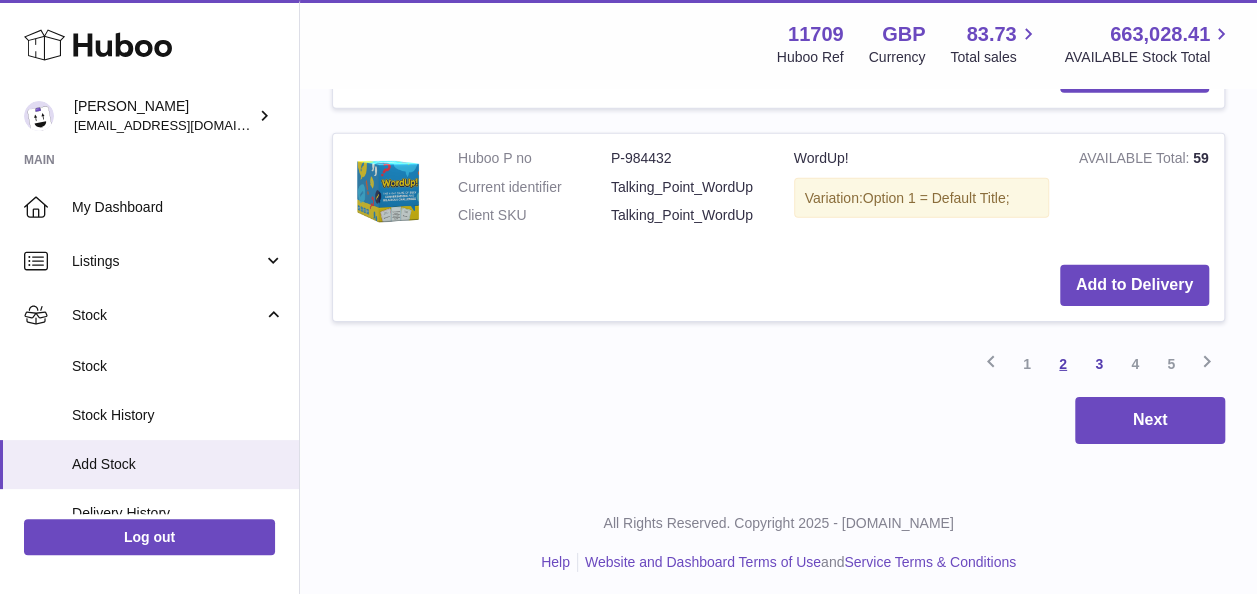 click on "2" at bounding box center (1063, 364) 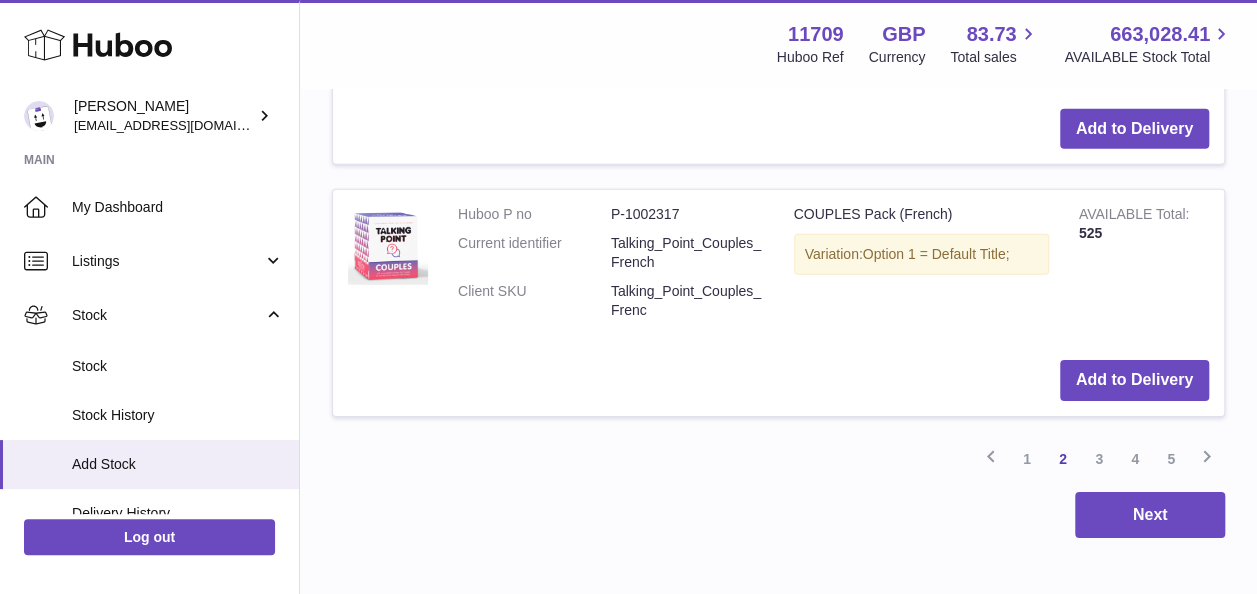 scroll, scrollTop: 3111, scrollLeft: 0, axis: vertical 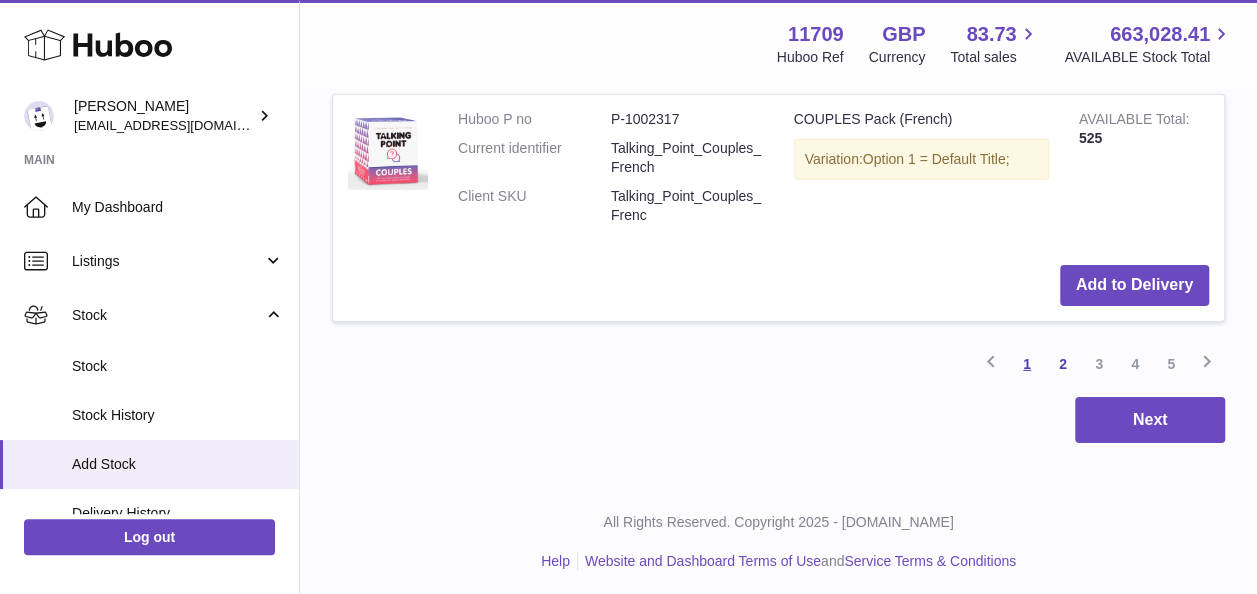 click on "1" at bounding box center (1027, 364) 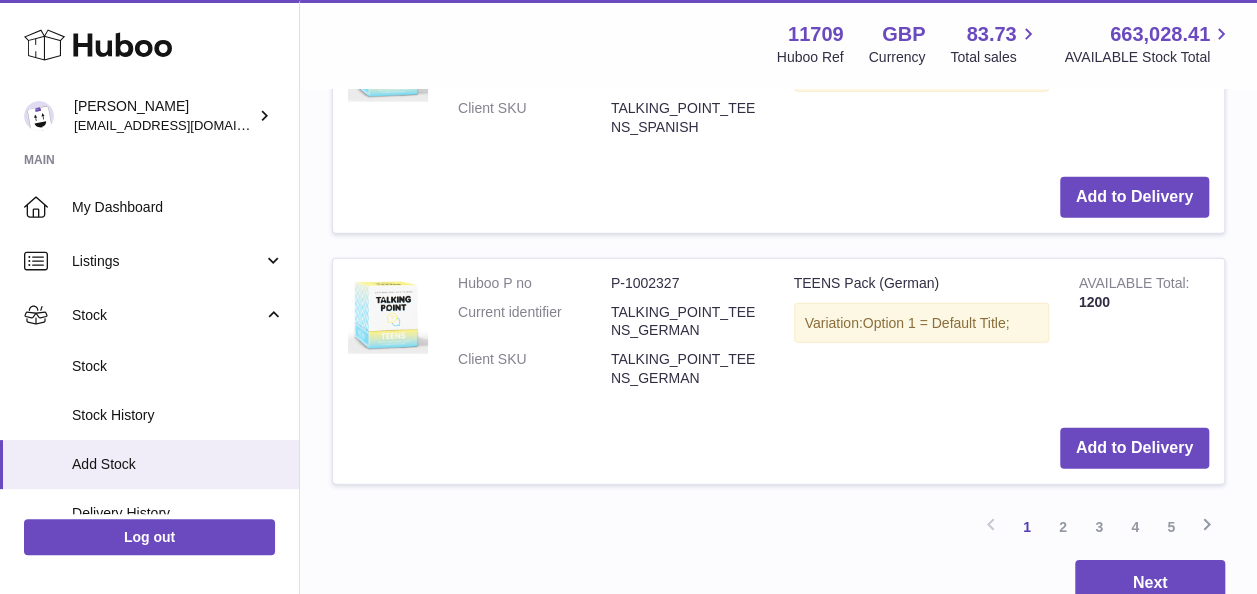 scroll, scrollTop: 2790, scrollLeft: 0, axis: vertical 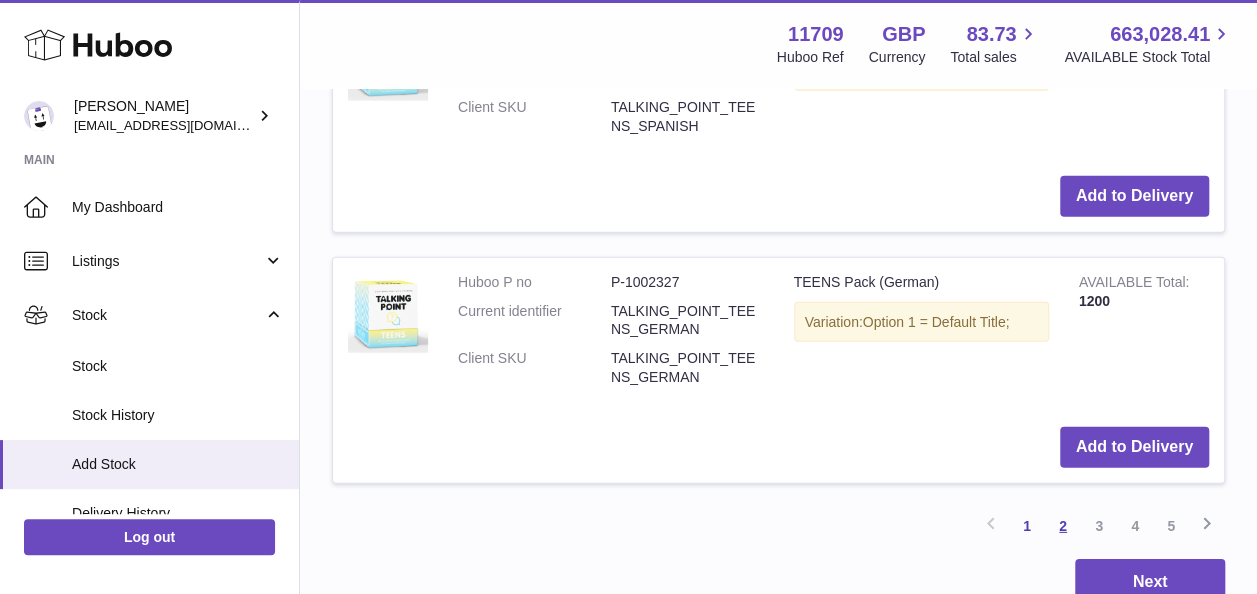 click on "2" at bounding box center [1063, 526] 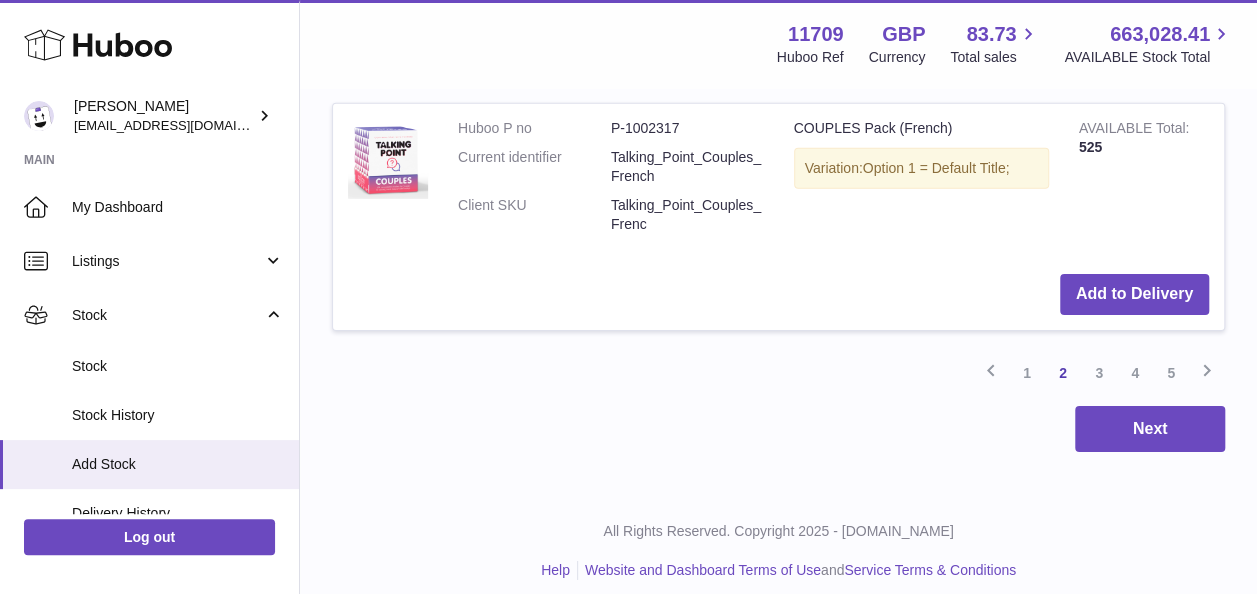 scroll, scrollTop: 3111, scrollLeft: 0, axis: vertical 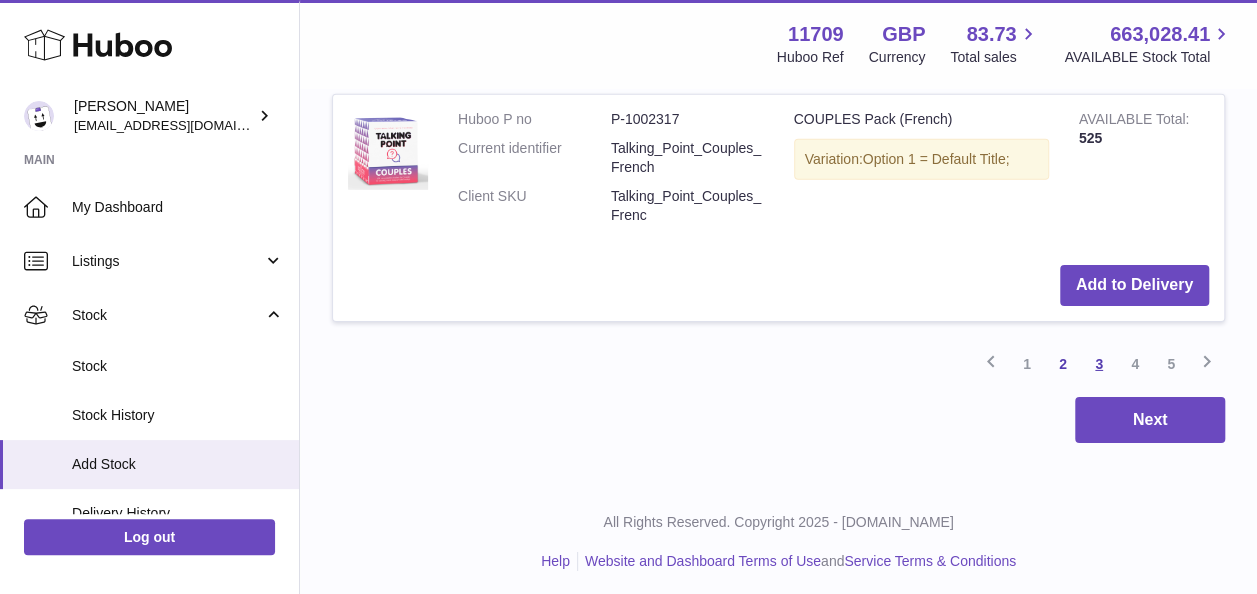 click on "3" at bounding box center (1099, 364) 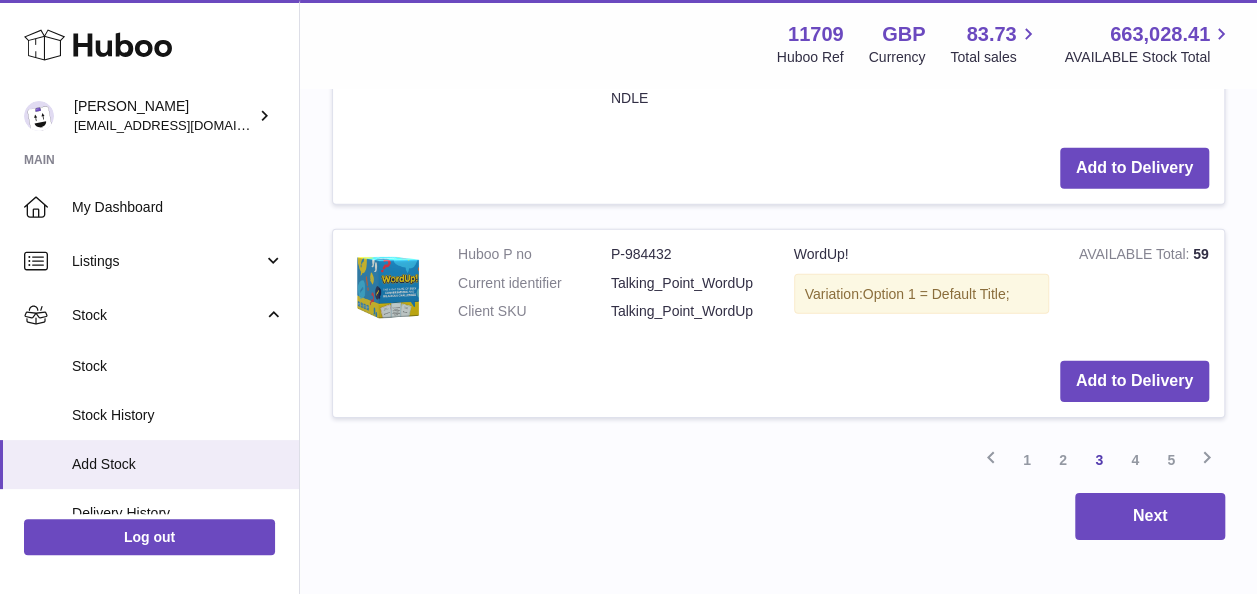 scroll, scrollTop: 2990, scrollLeft: 0, axis: vertical 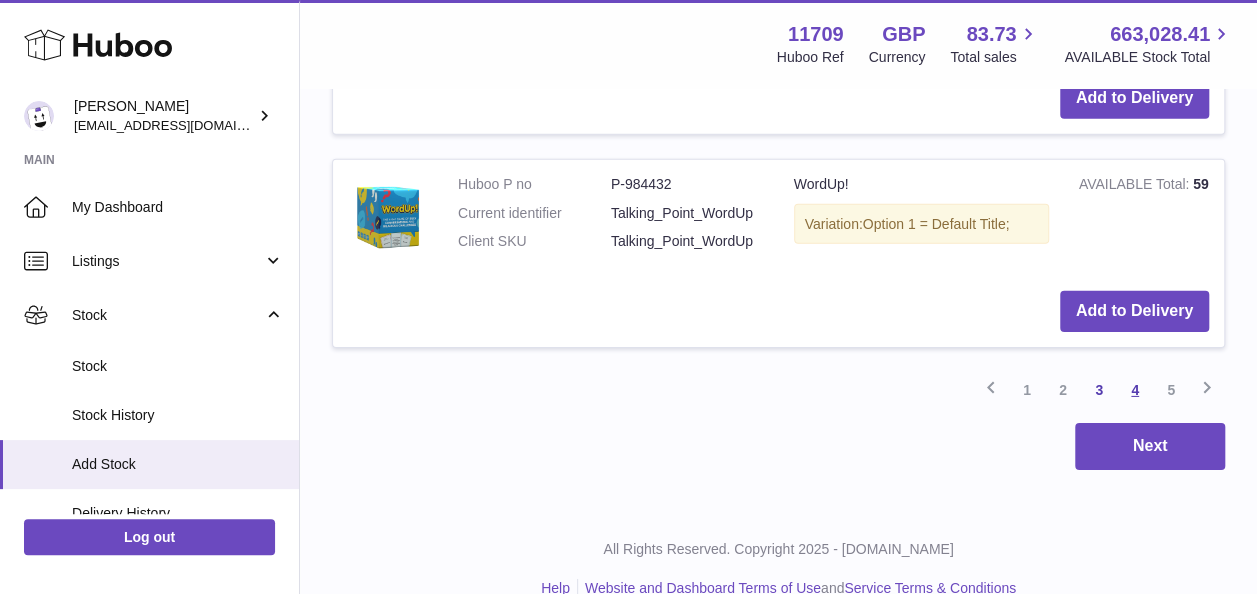 click on "4" at bounding box center (1135, 390) 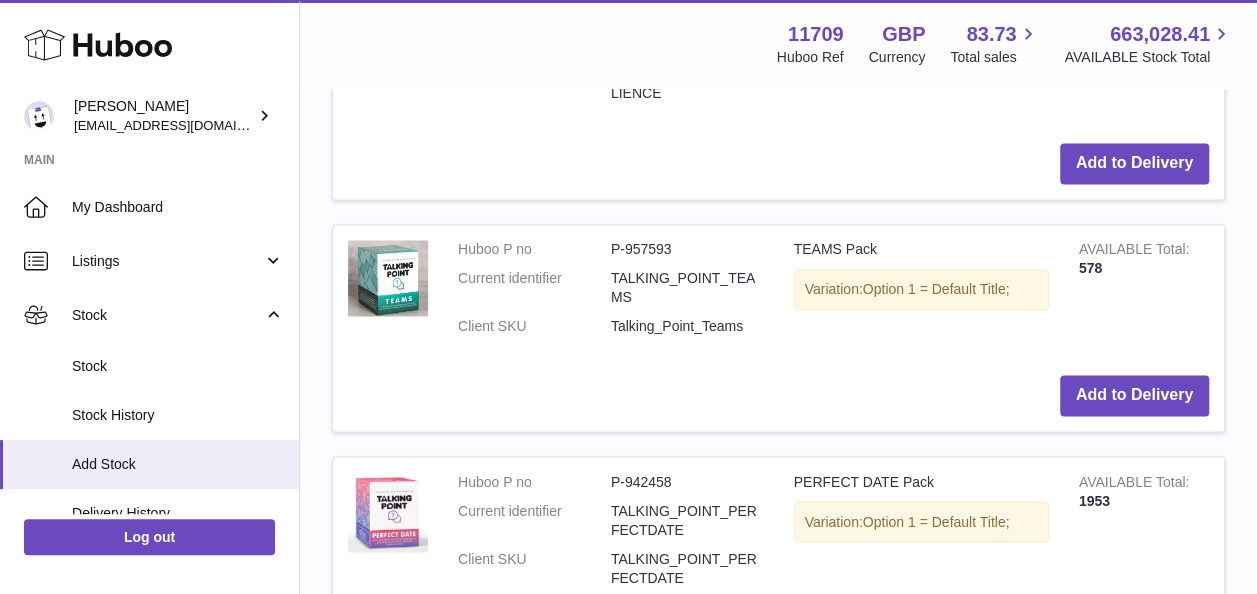 scroll, scrollTop: 1490, scrollLeft: 0, axis: vertical 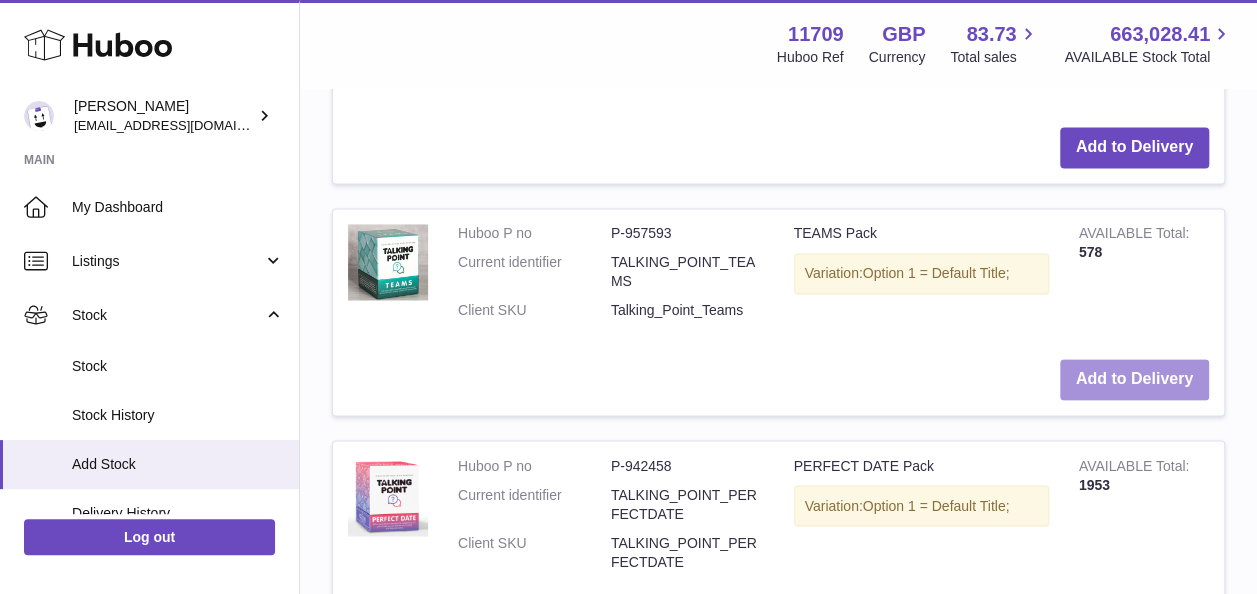 click on "Add to Delivery" at bounding box center (1134, 379) 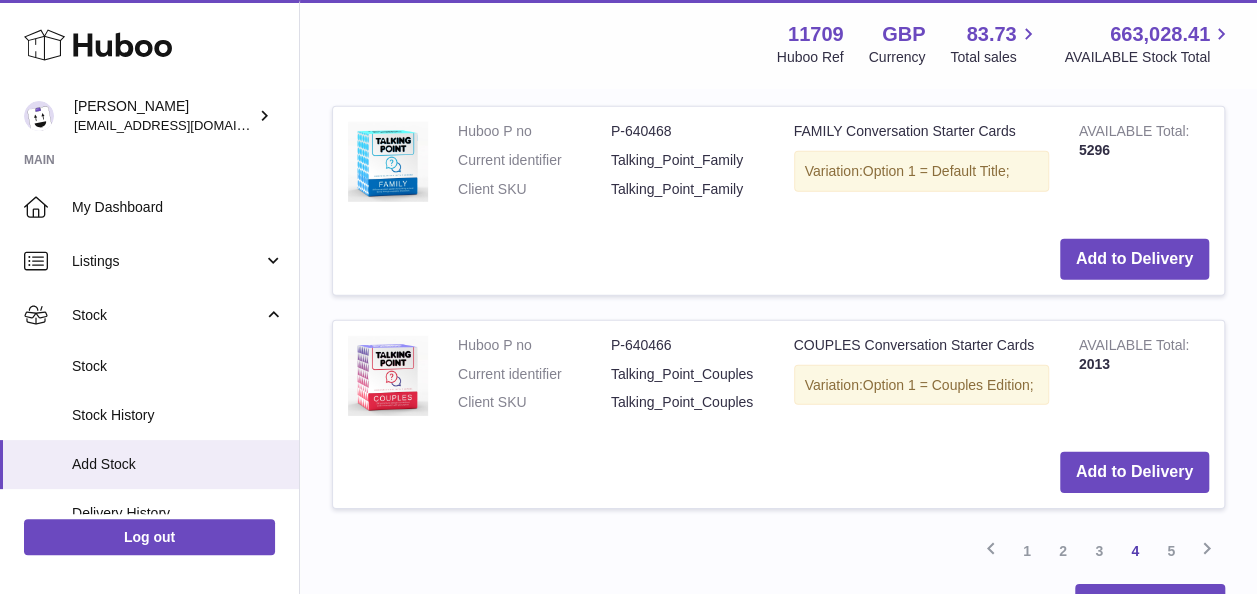 scroll, scrollTop: 3016, scrollLeft: 0, axis: vertical 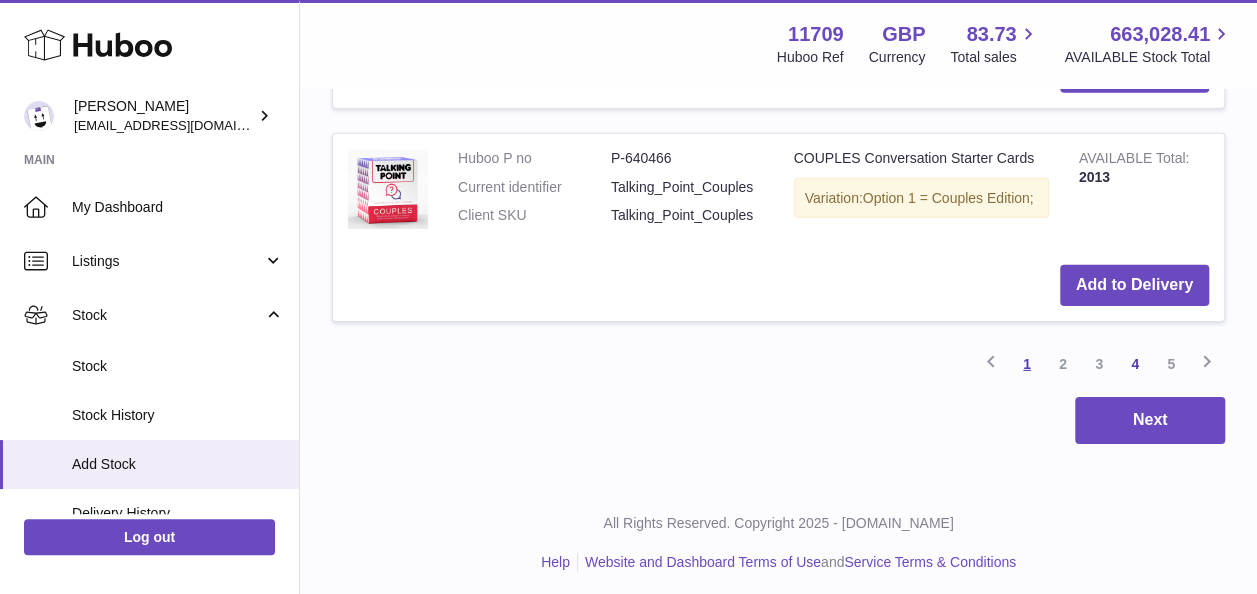 click on "1" at bounding box center (1027, 364) 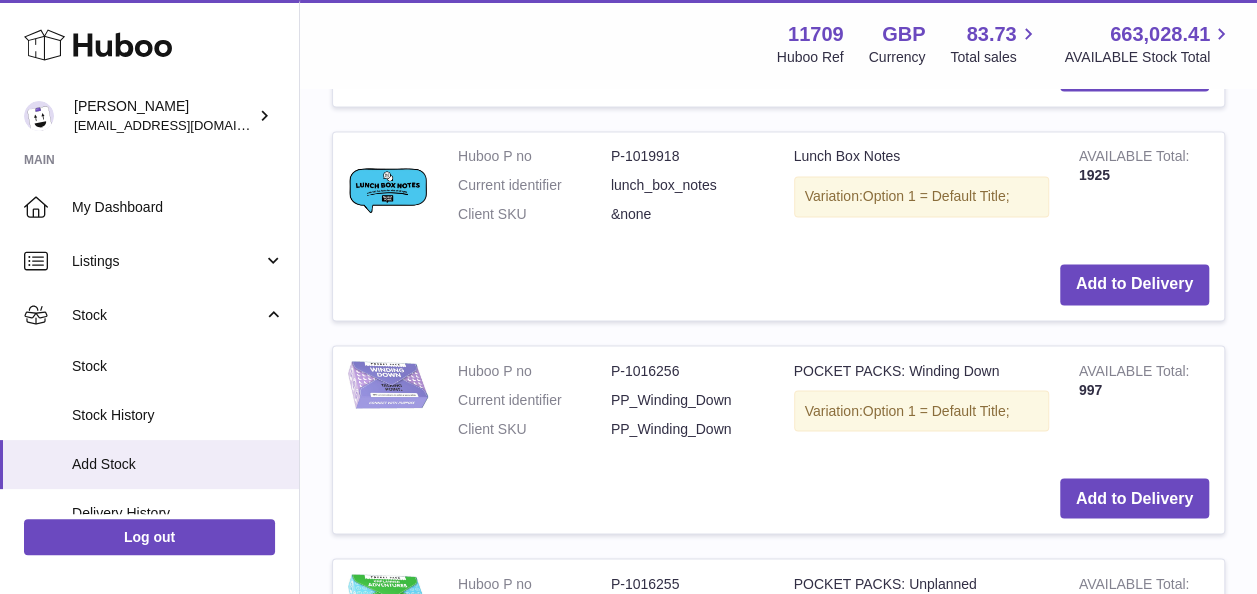 scroll, scrollTop: 1690, scrollLeft: 0, axis: vertical 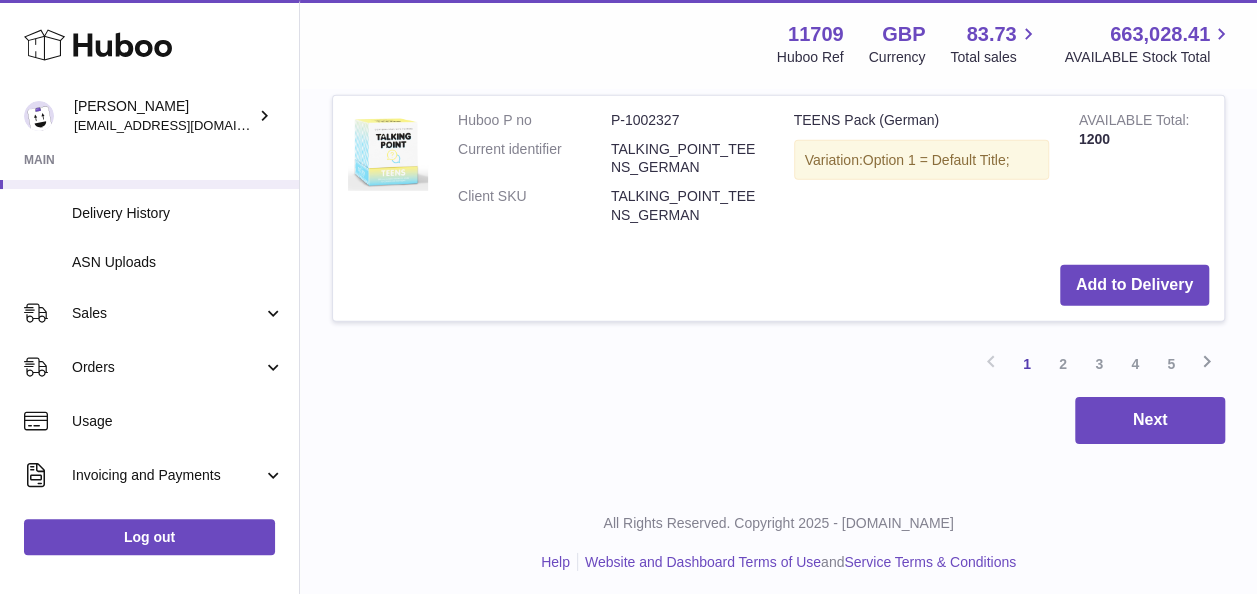 click on "2" at bounding box center (1063, 364) 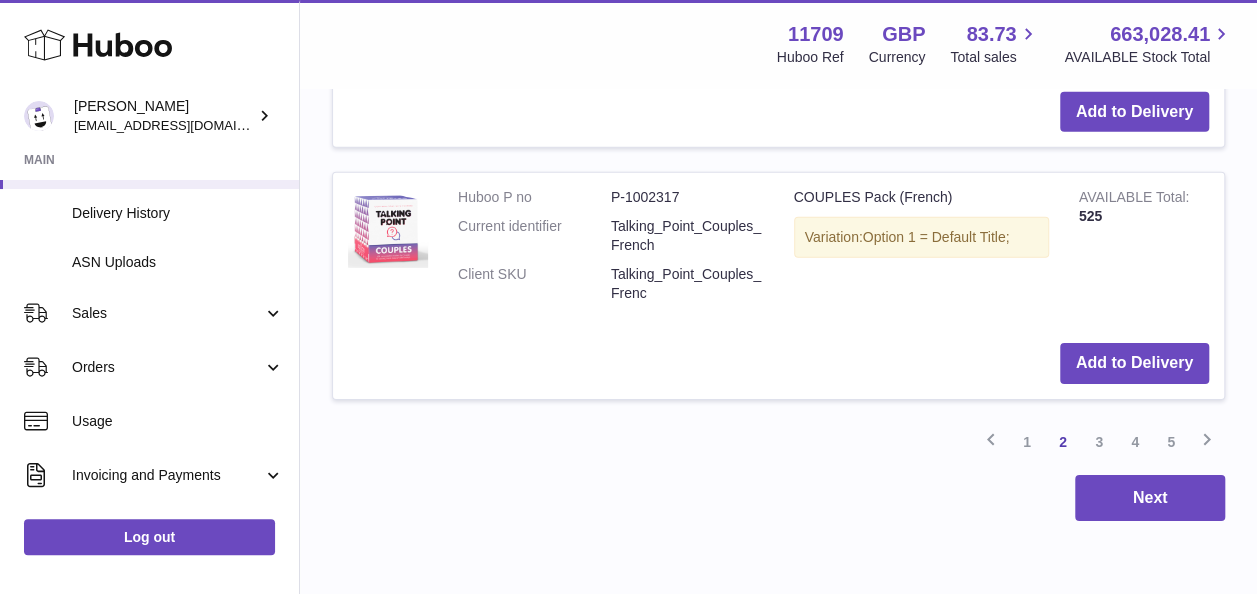 scroll, scrollTop: 3090, scrollLeft: 0, axis: vertical 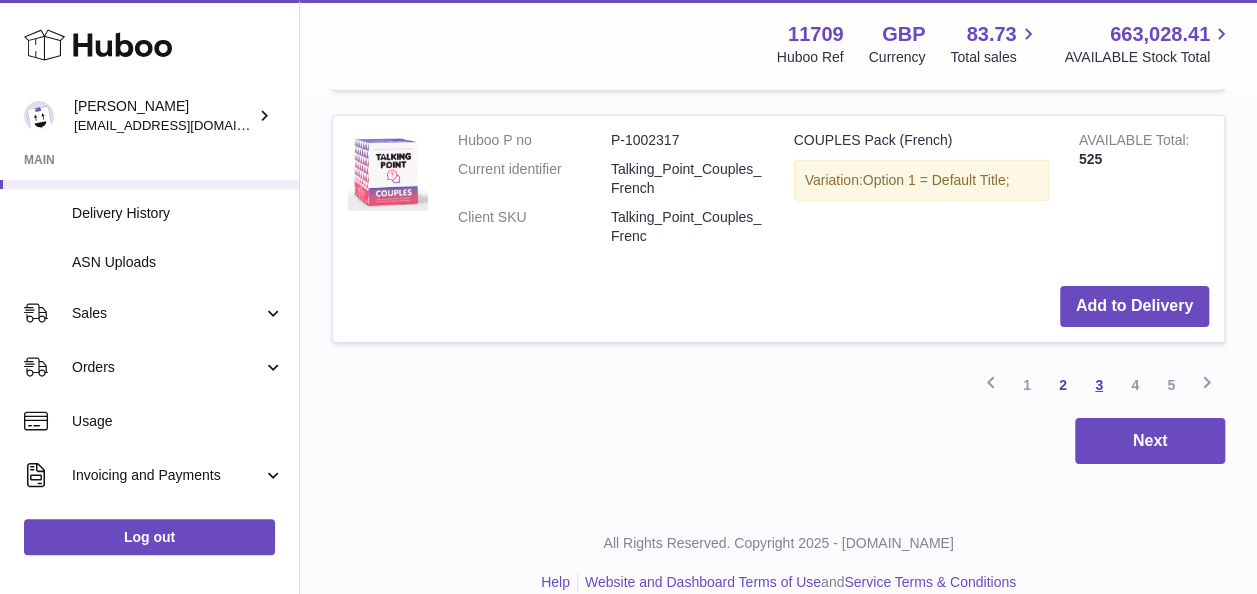 click on "3" at bounding box center (1099, 385) 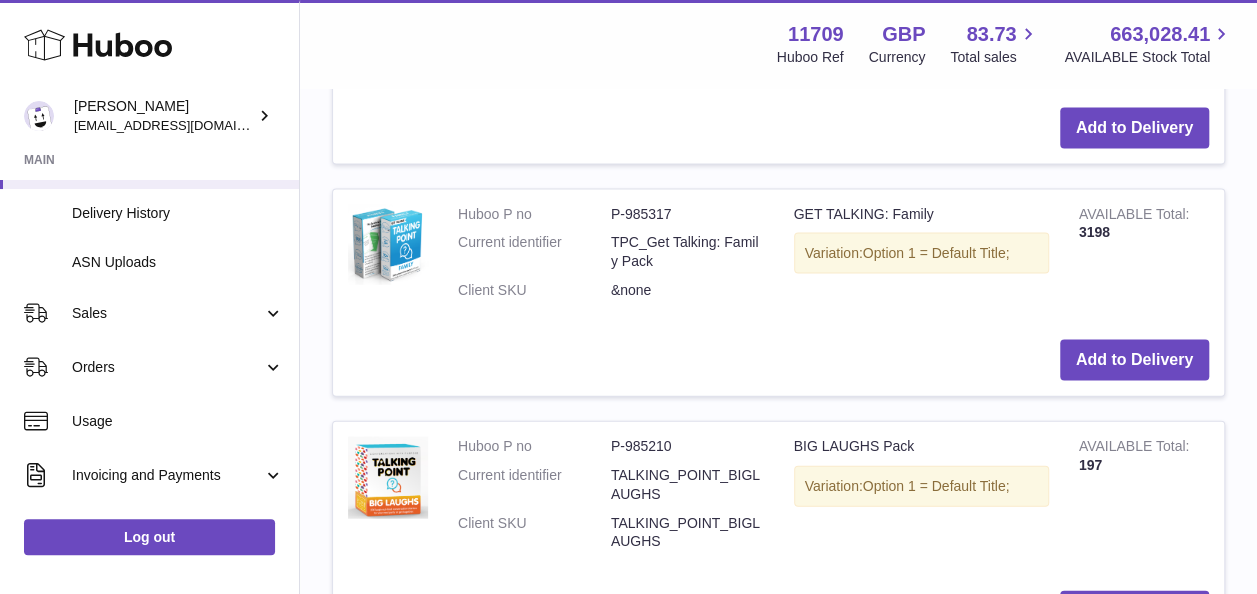 scroll, scrollTop: 2100, scrollLeft: 0, axis: vertical 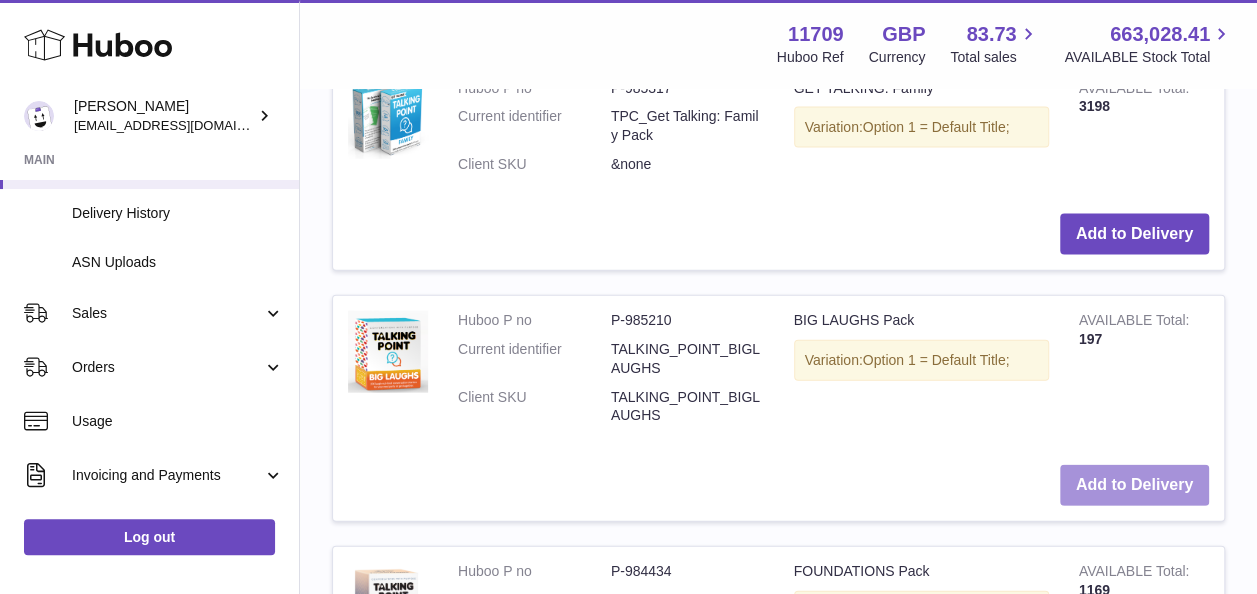 click on "Add to Delivery" at bounding box center [1134, 485] 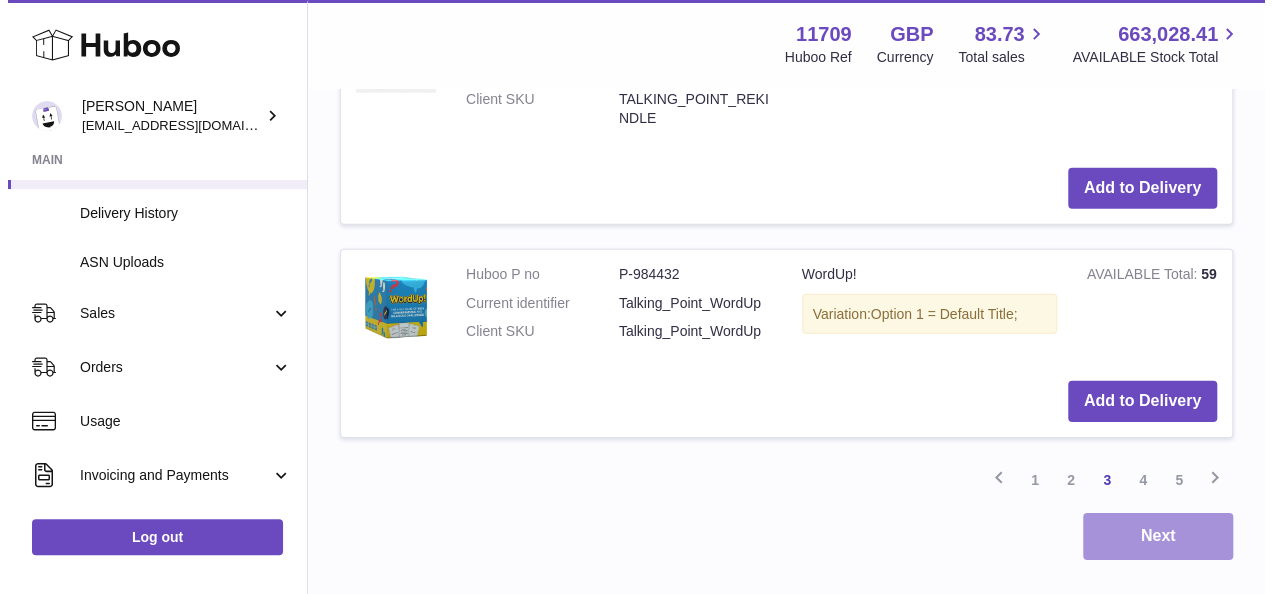 scroll, scrollTop: 3016, scrollLeft: 0, axis: vertical 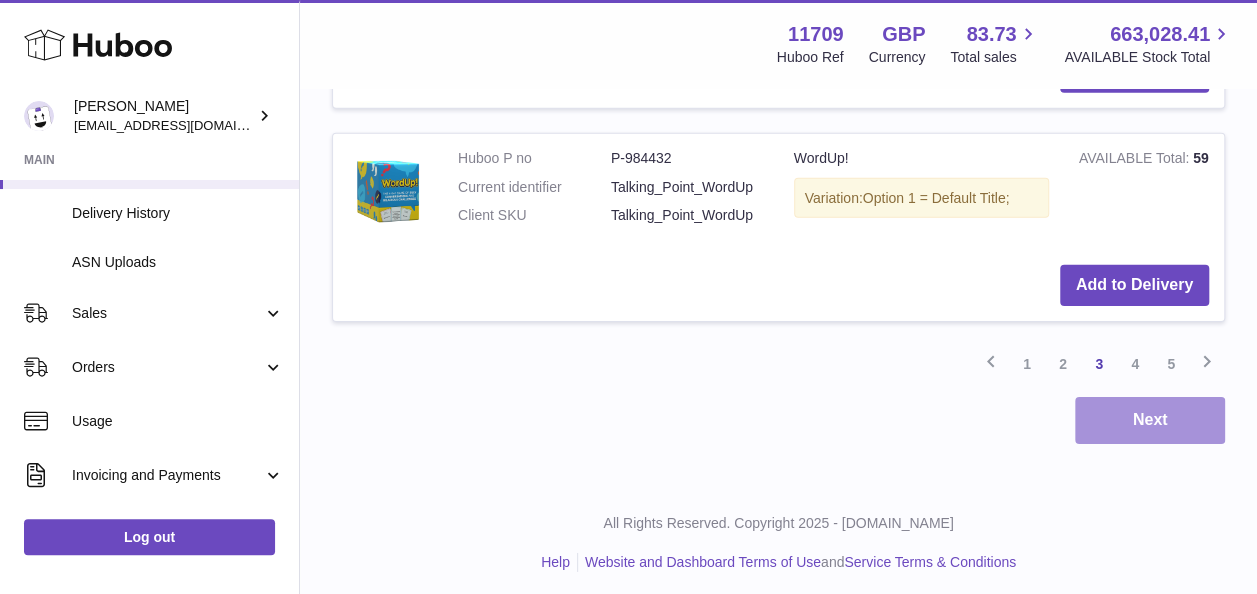 click on "Next" at bounding box center [1150, 420] 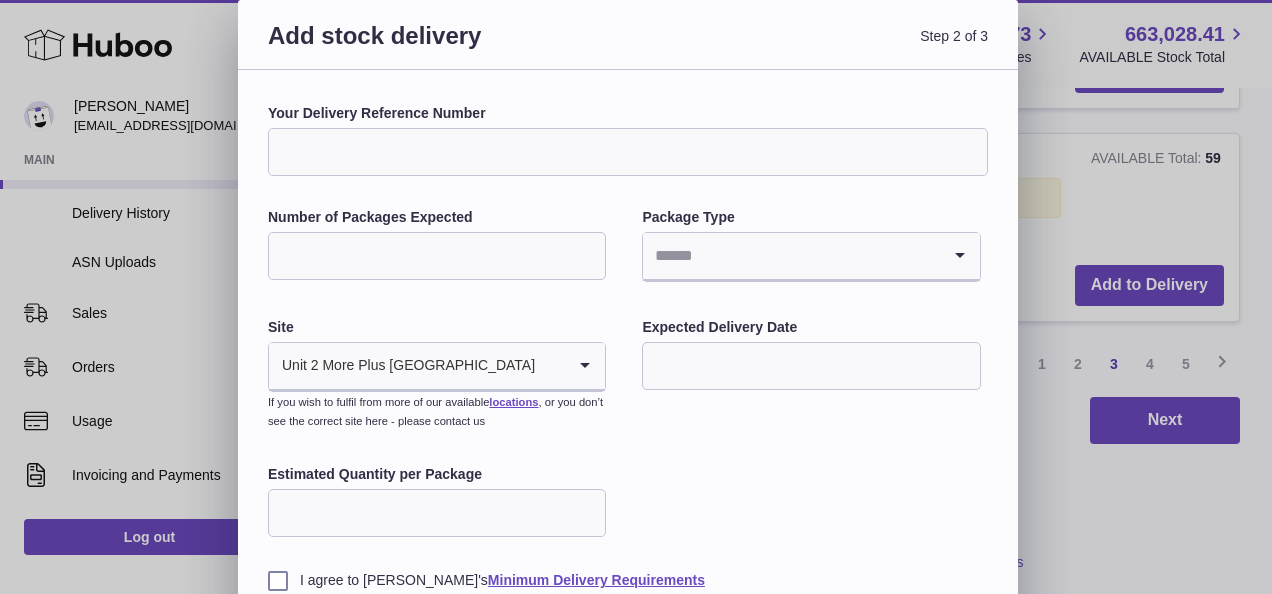 click on "Your Delivery Reference Number" at bounding box center (628, 152) 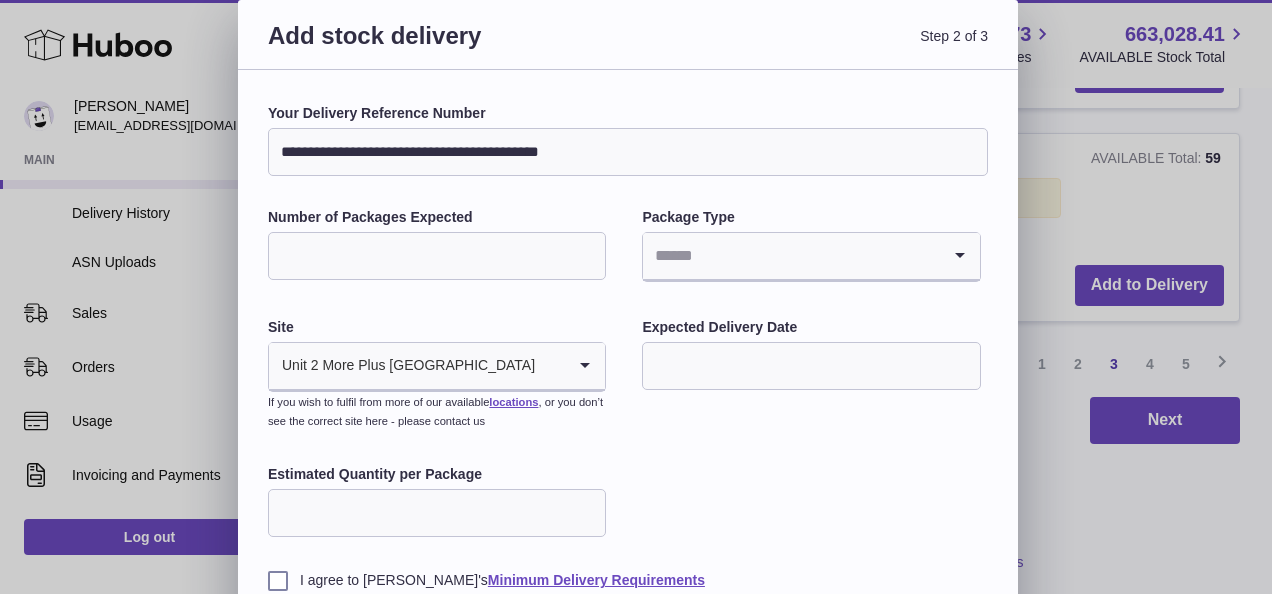 type on "**********" 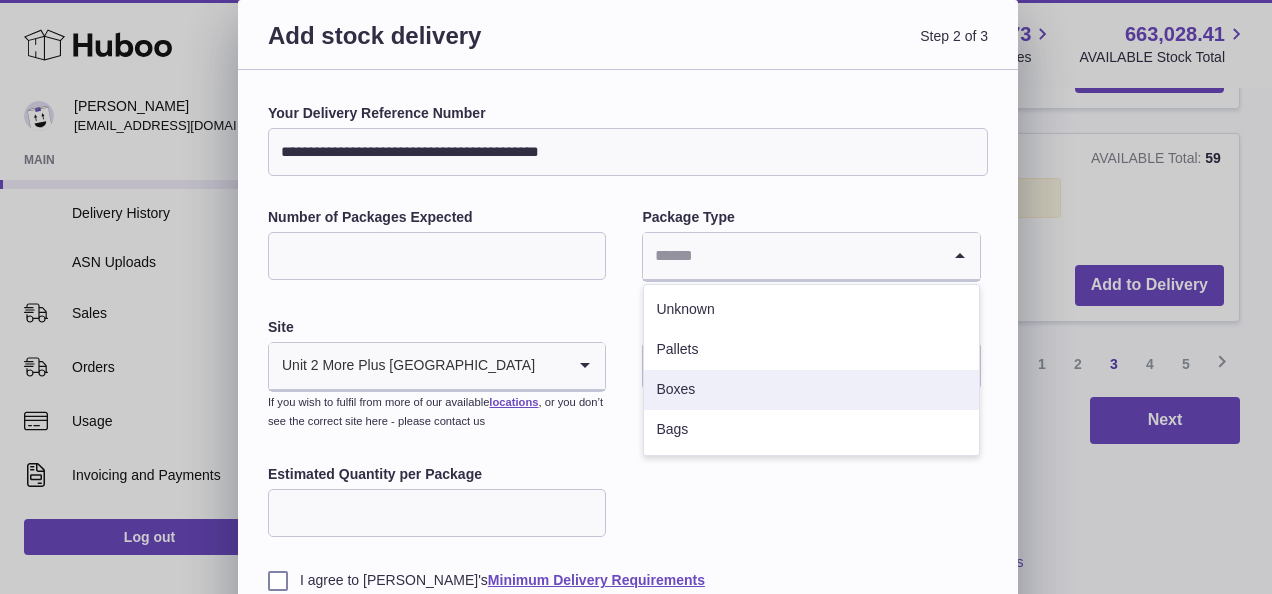 click on "Boxes" at bounding box center (811, 390) 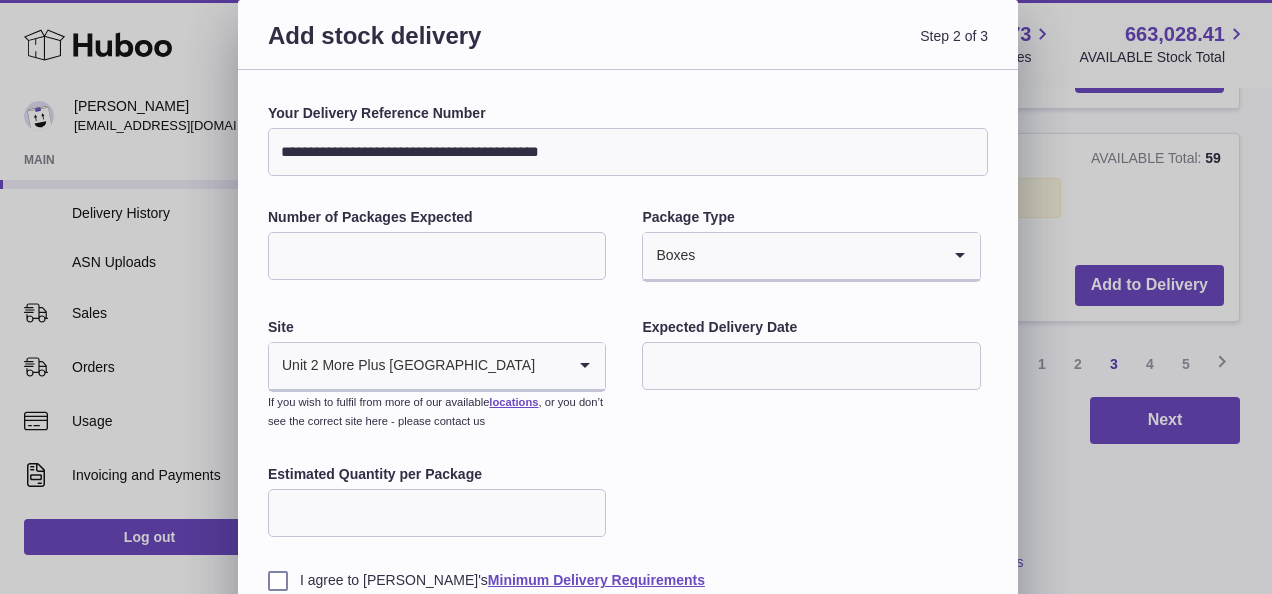 click 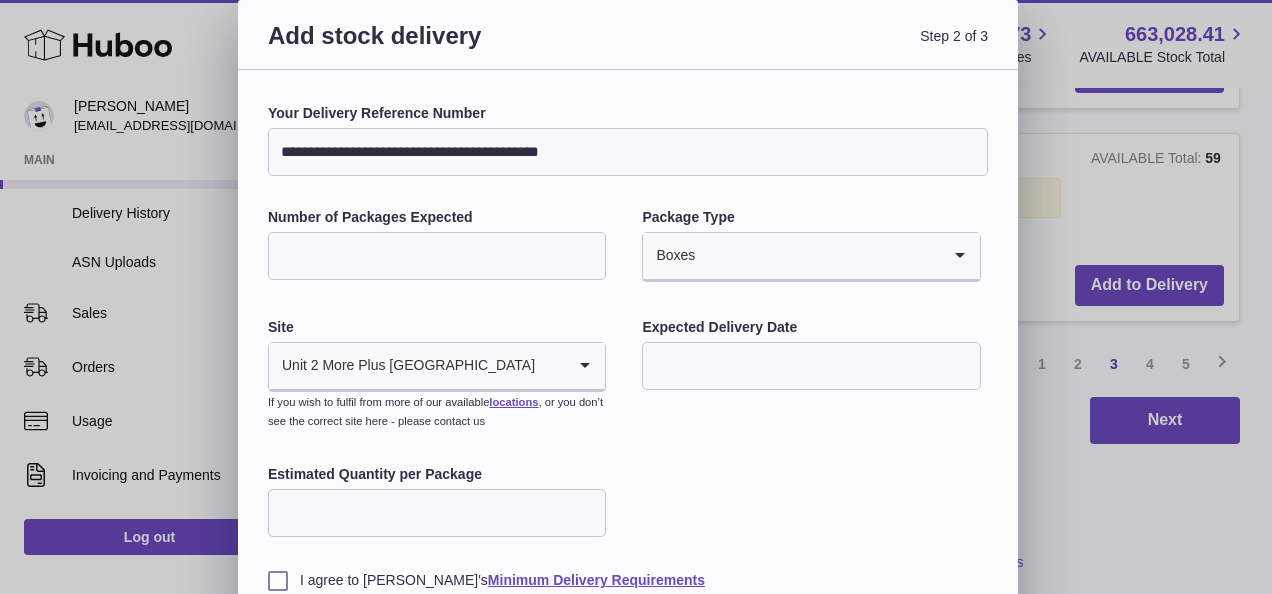 click 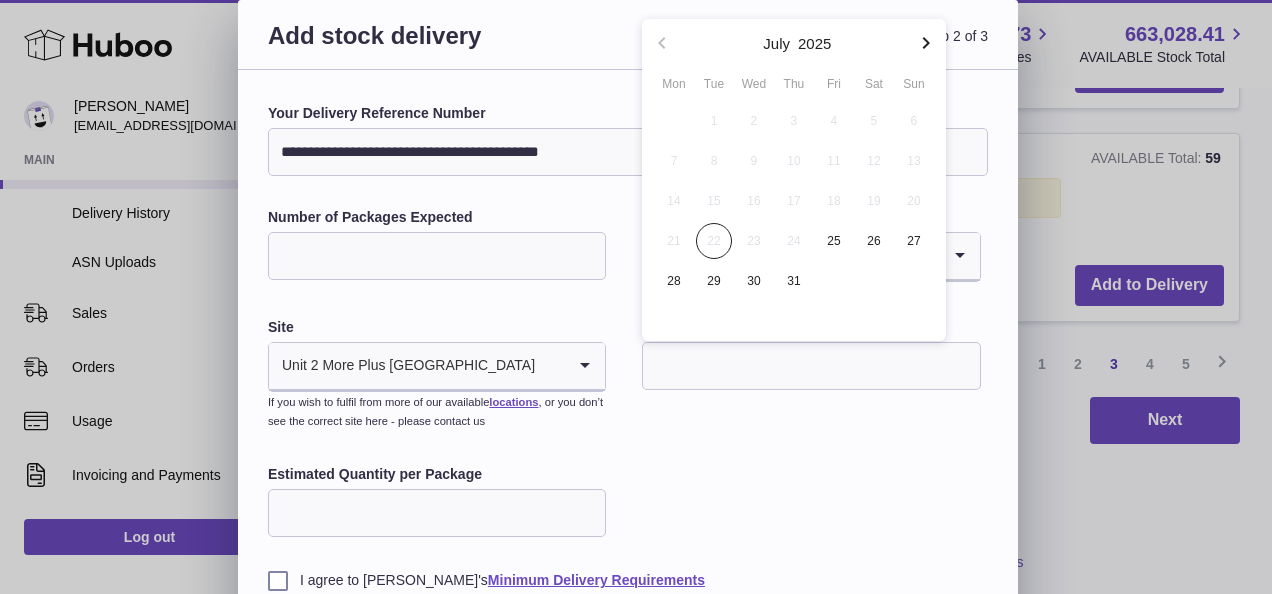 click 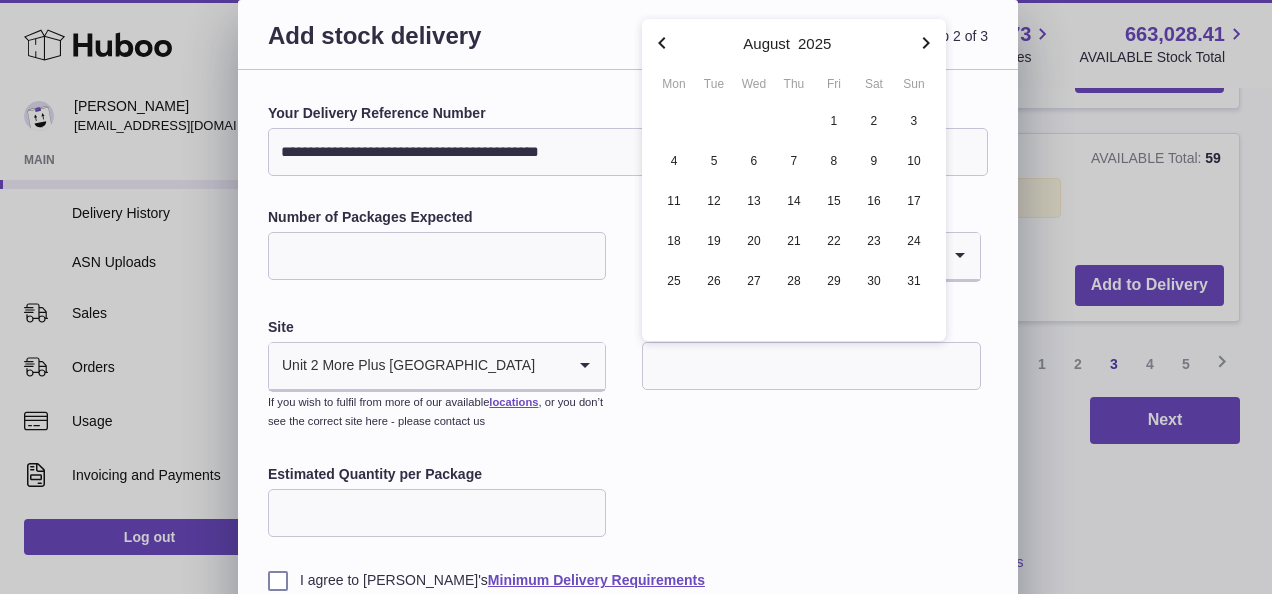 click 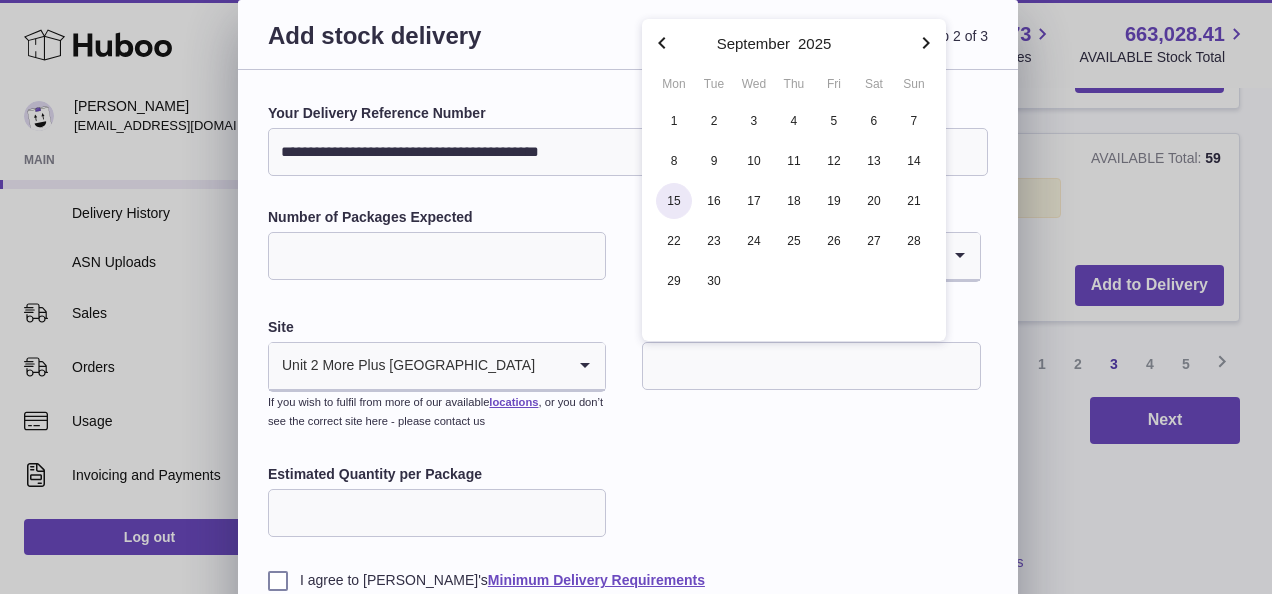 click on "15" at bounding box center [674, 201] 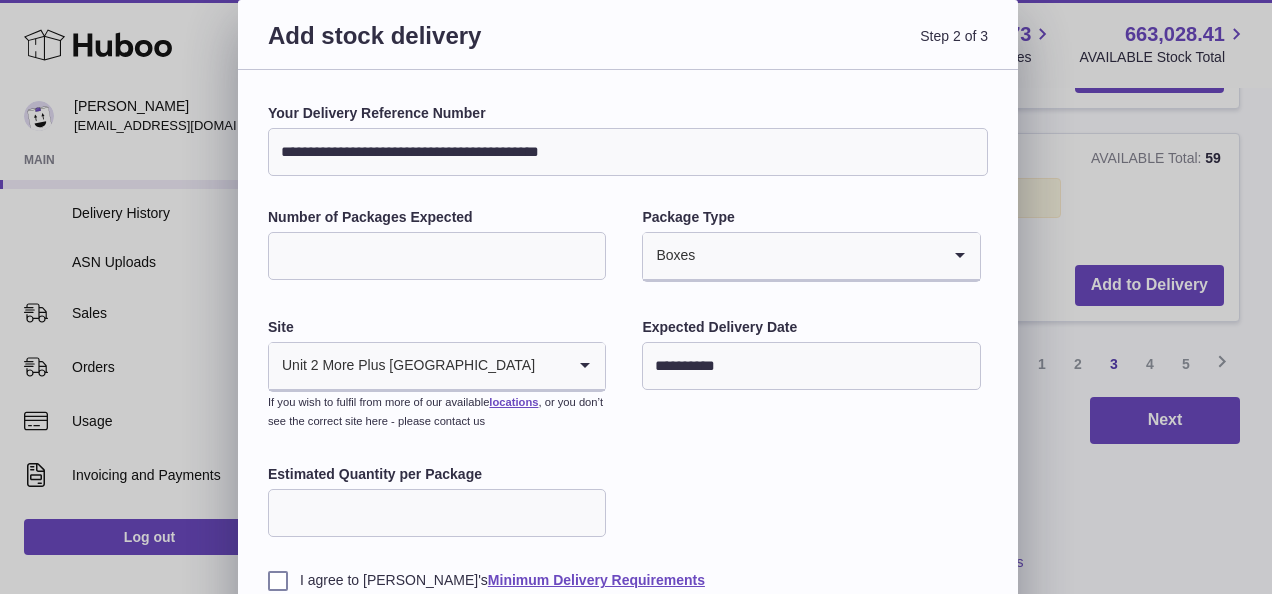 scroll, scrollTop: 100, scrollLeft: 0, axis: vertical 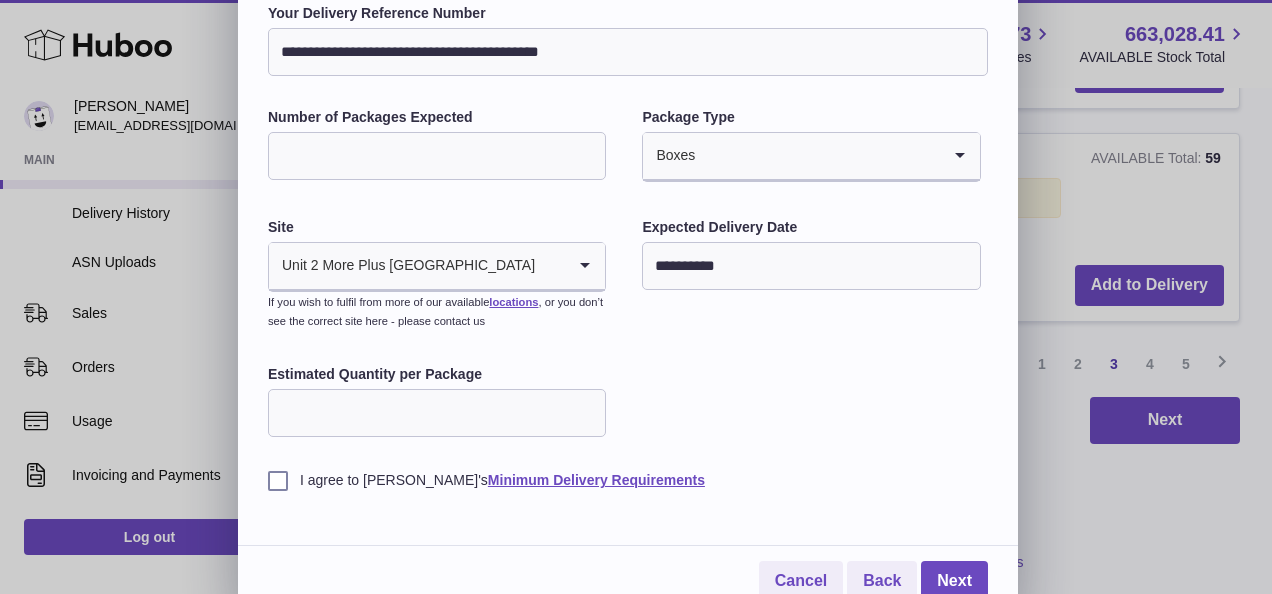 click on "Estimated Quantity per Package" at bounding box center (437, 413) 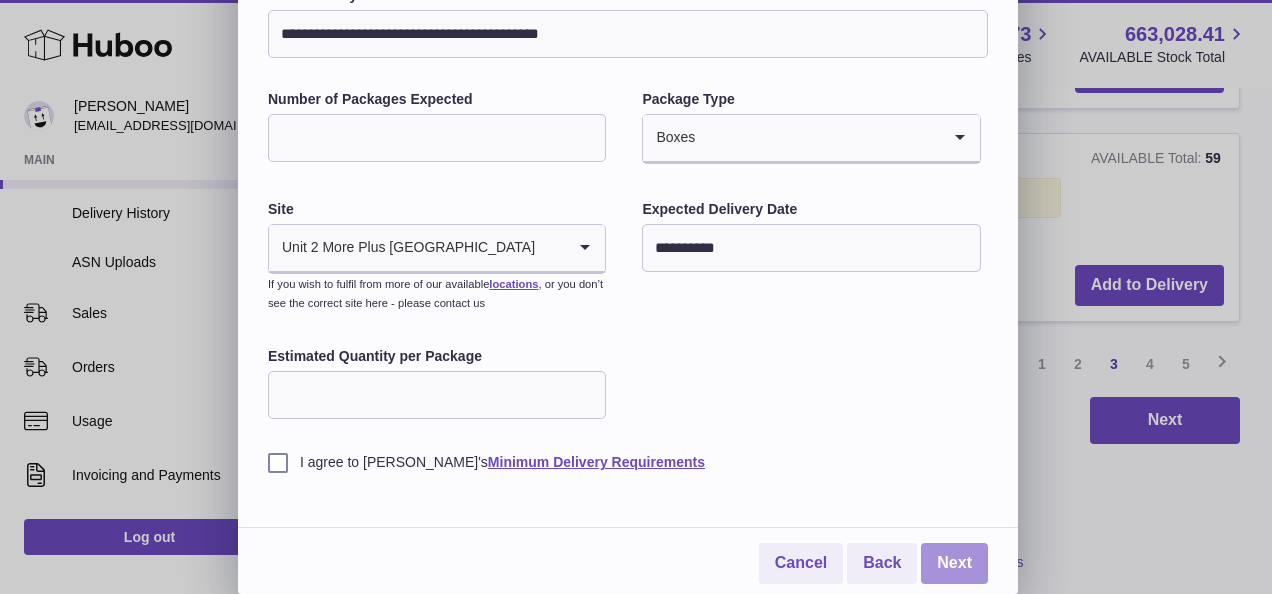 click on "Next" at bounding box center (954, 563) 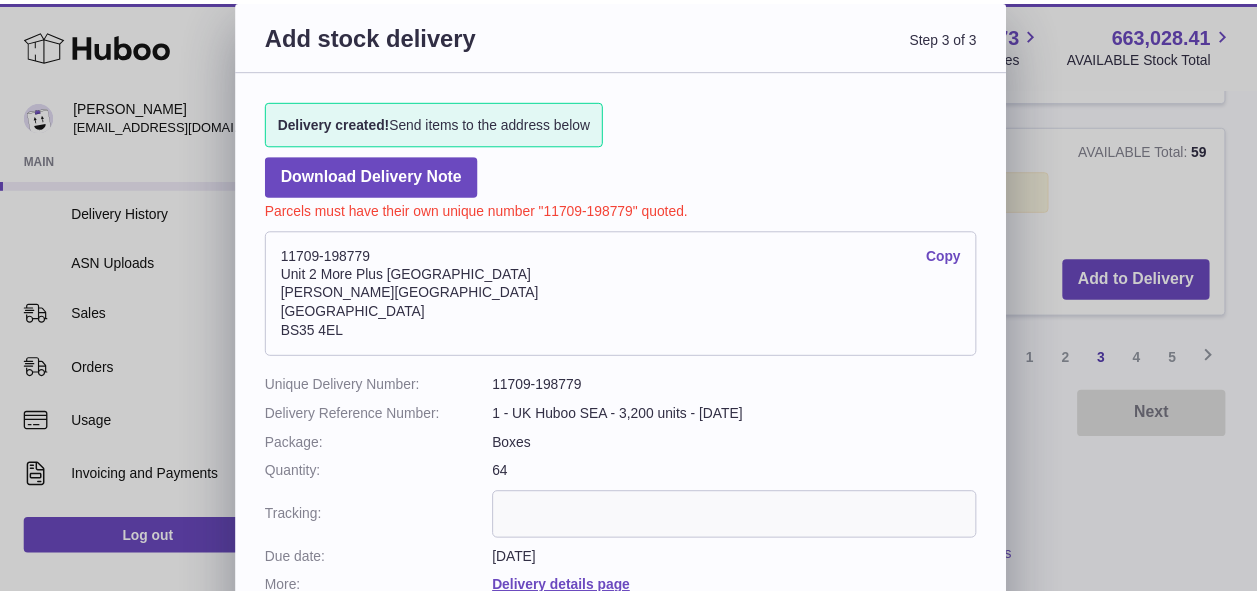 scroll, scrollTop: 2770, scrollLeft: 0, axis: vertical 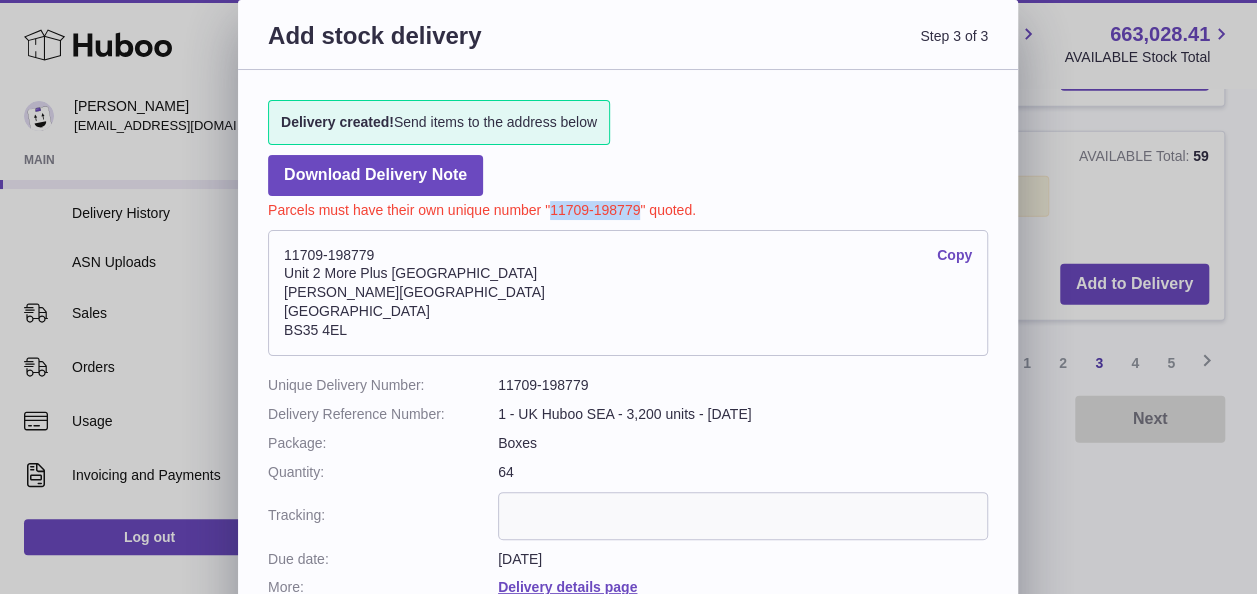 drag, startPoint x: 640, startPoint y: 206, endPoint x: 552, endPoint y: 206, distance: 88 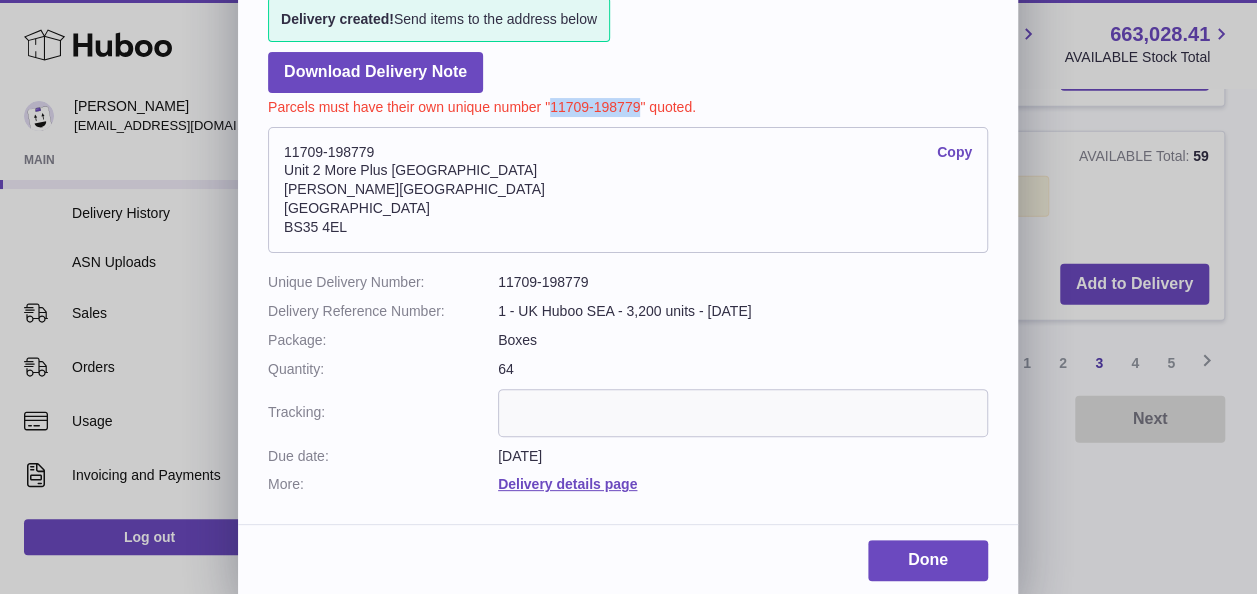 scroll, scrollTop: 105, scrollLeft: 0, axis: vertical 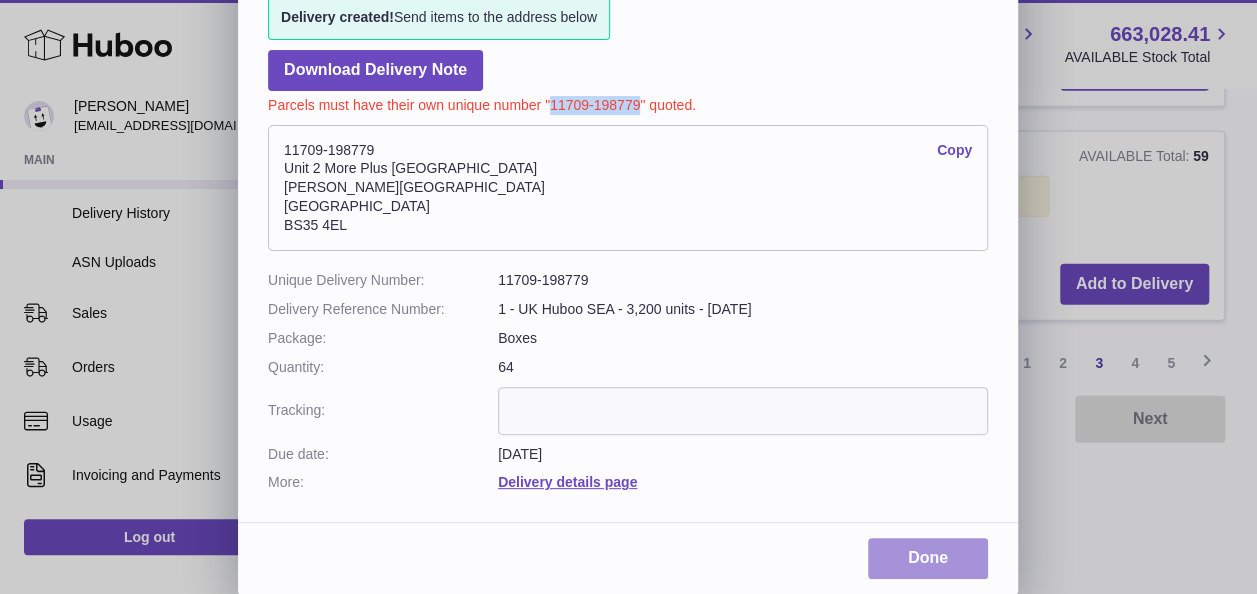 click on "Done" at bounding box center [928, 558] 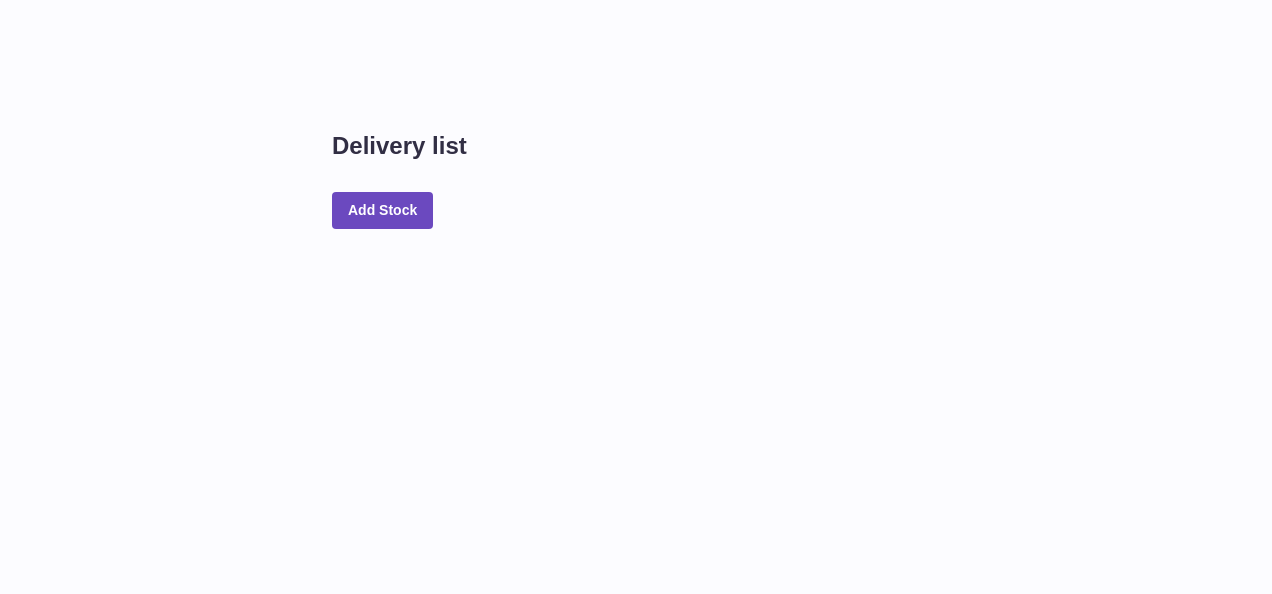 scroll, scrollTop: 0, scrollLeft: 0, axis: both 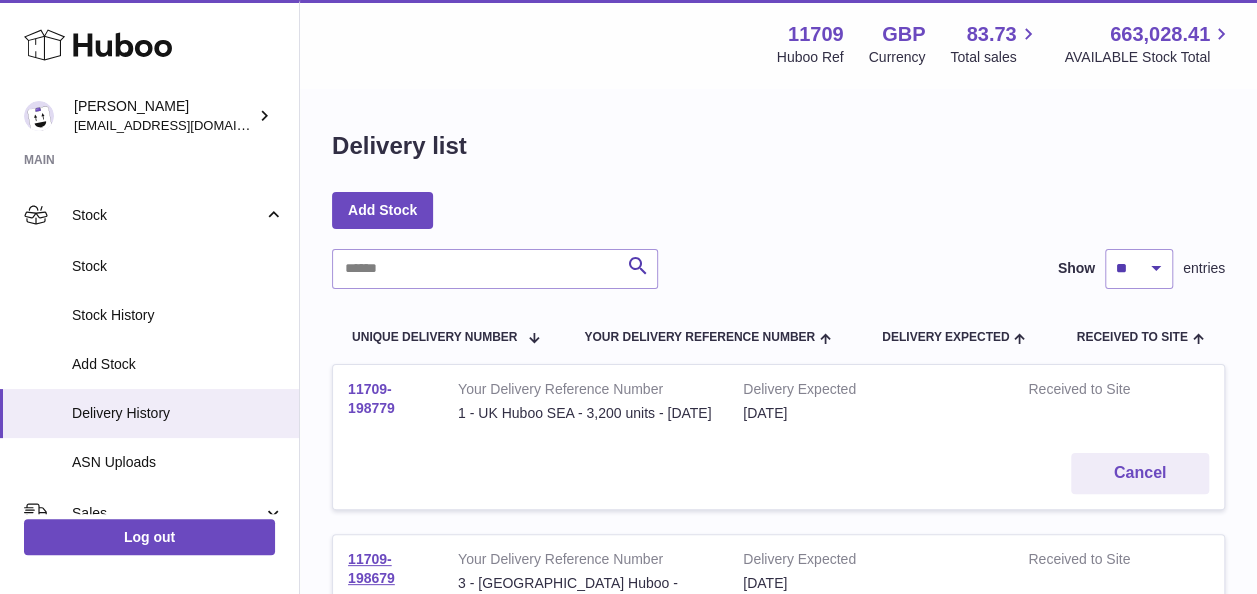 click on "11709-198779" at bounding box center (371, 398) 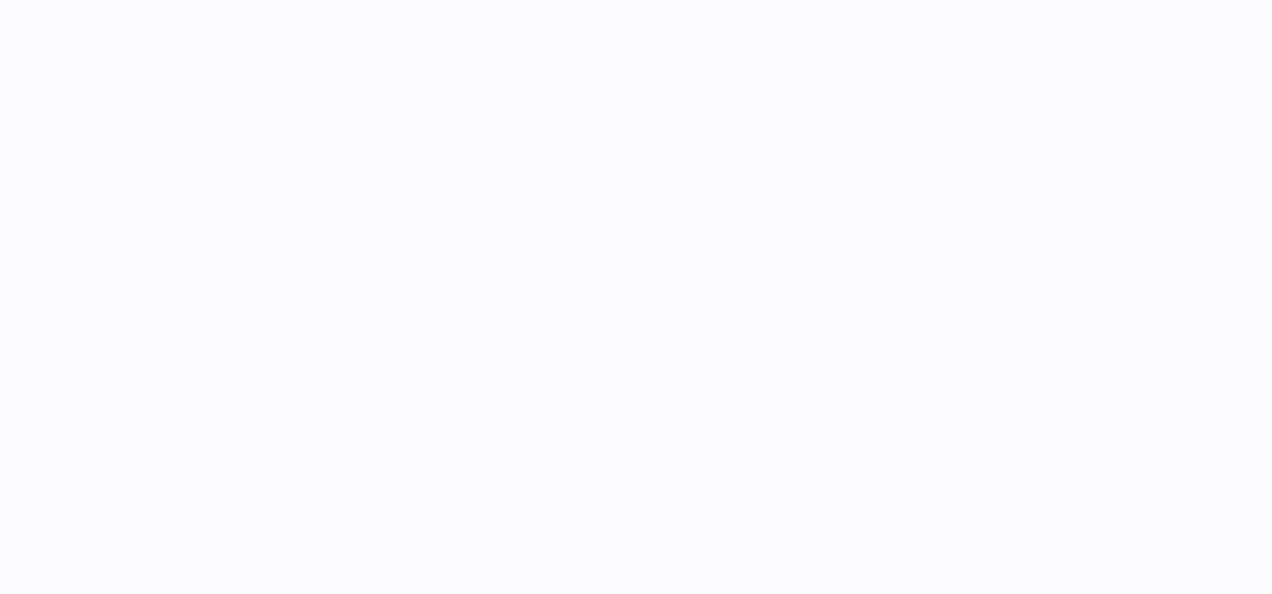 scroll, scrollTop: 0, scrollLeft: 0, axis: both 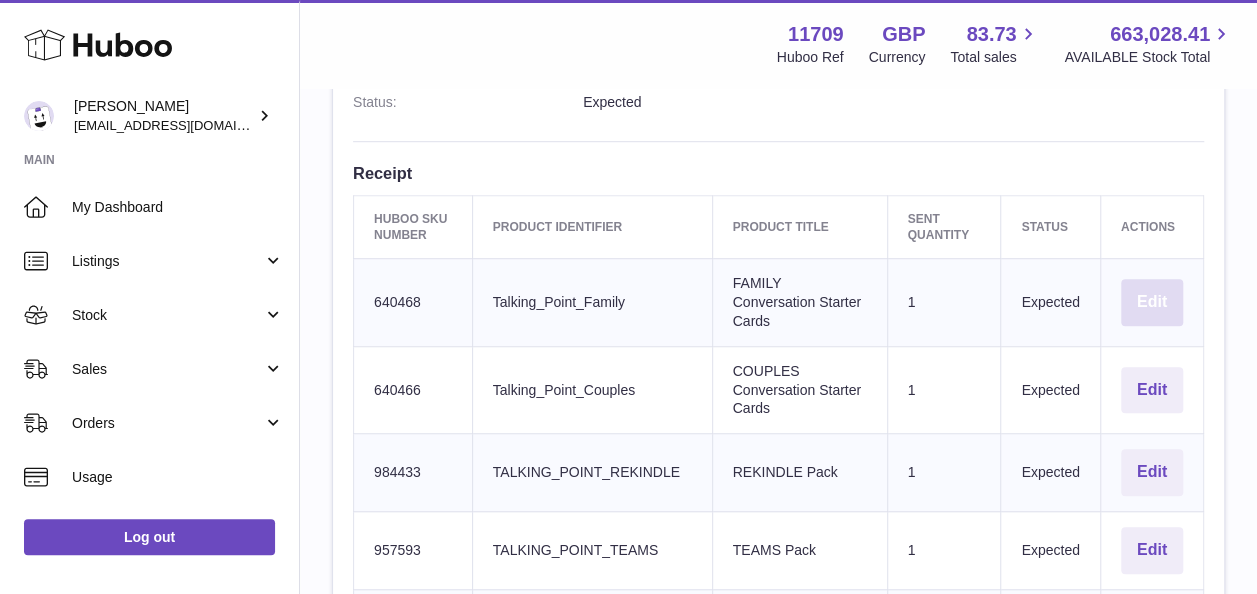 click on "Edit" at bounding box center (1152, 302) 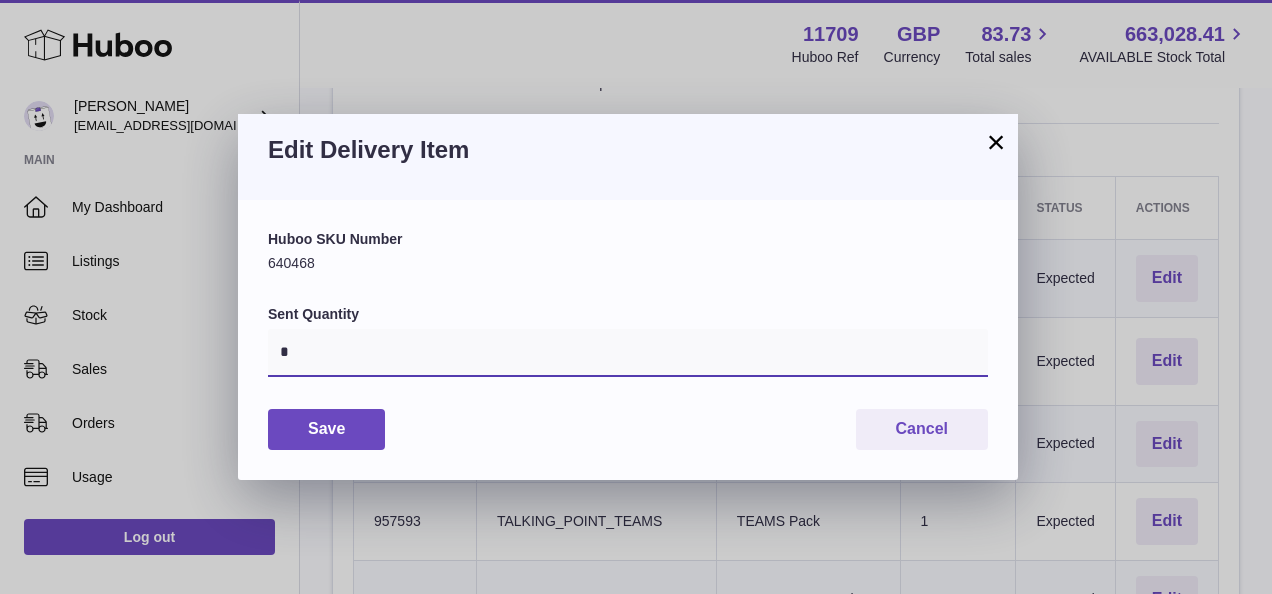 drag, startPoint x: 271, startPoint y: 361, endPoint x: 228, endPoint y: 360, distance: 43.011627 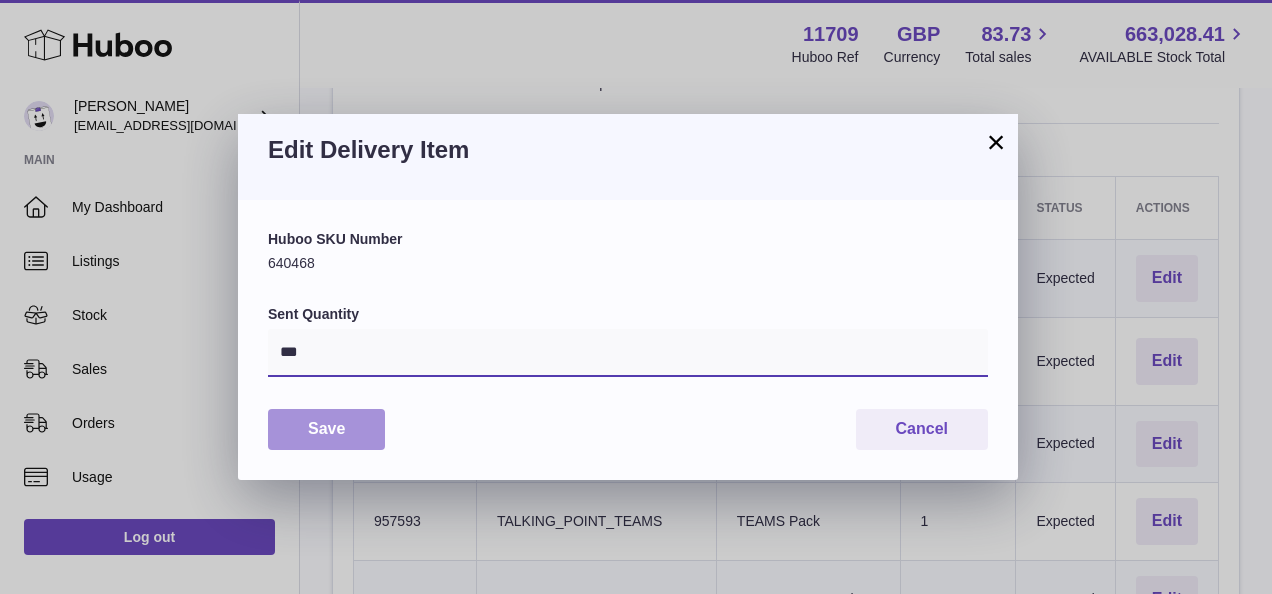 type on "***" 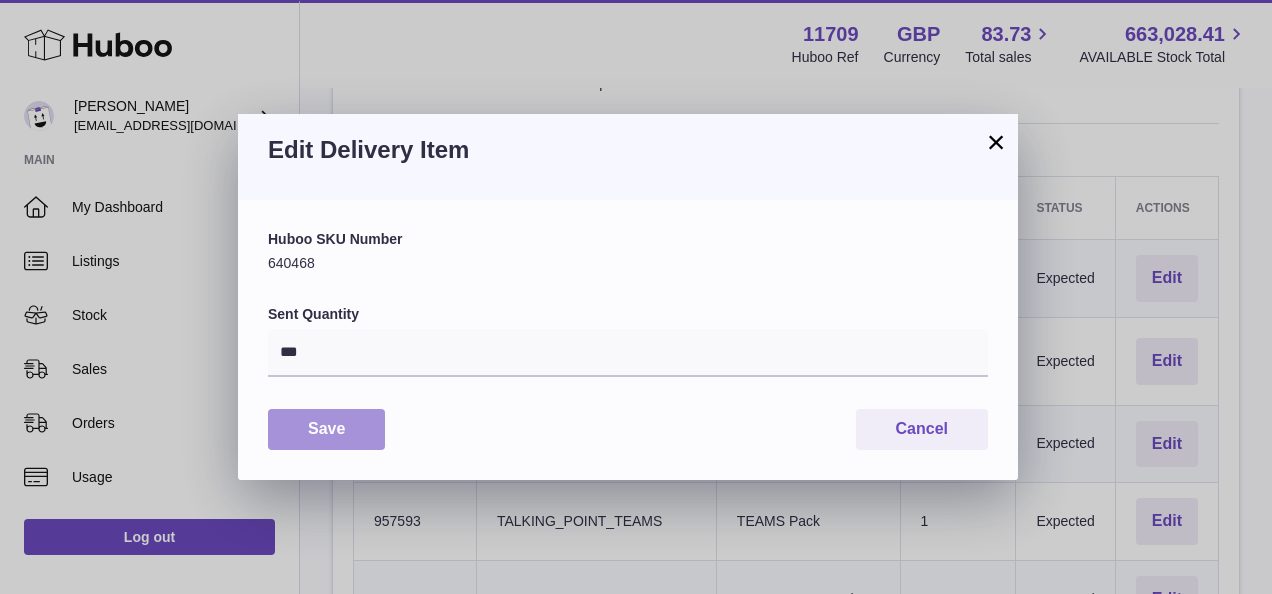 click on "Save" at bounding box center (326, 429) 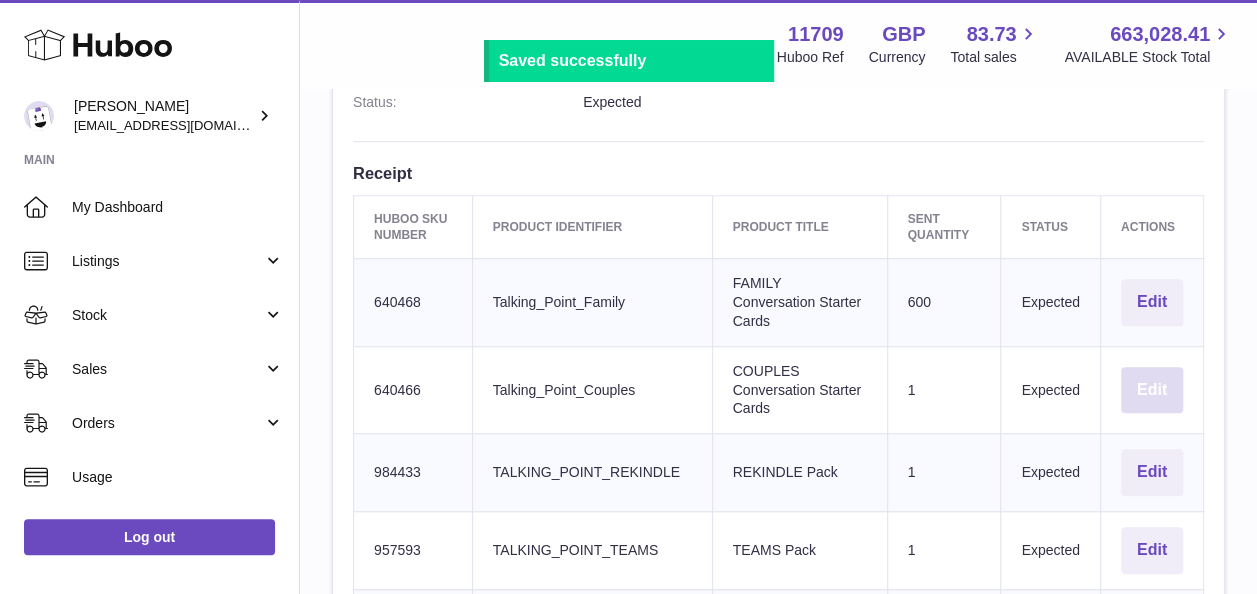 click on "Edit" at bounding box center (1152, 390) 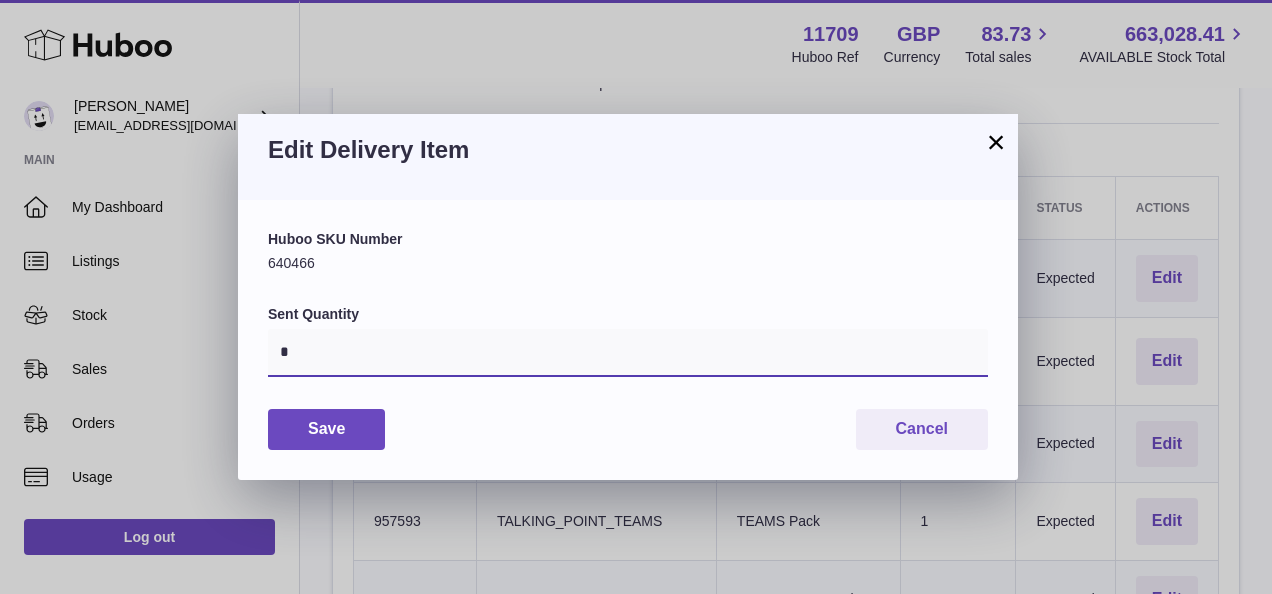 click on "*" at bounding box center (628, 353) 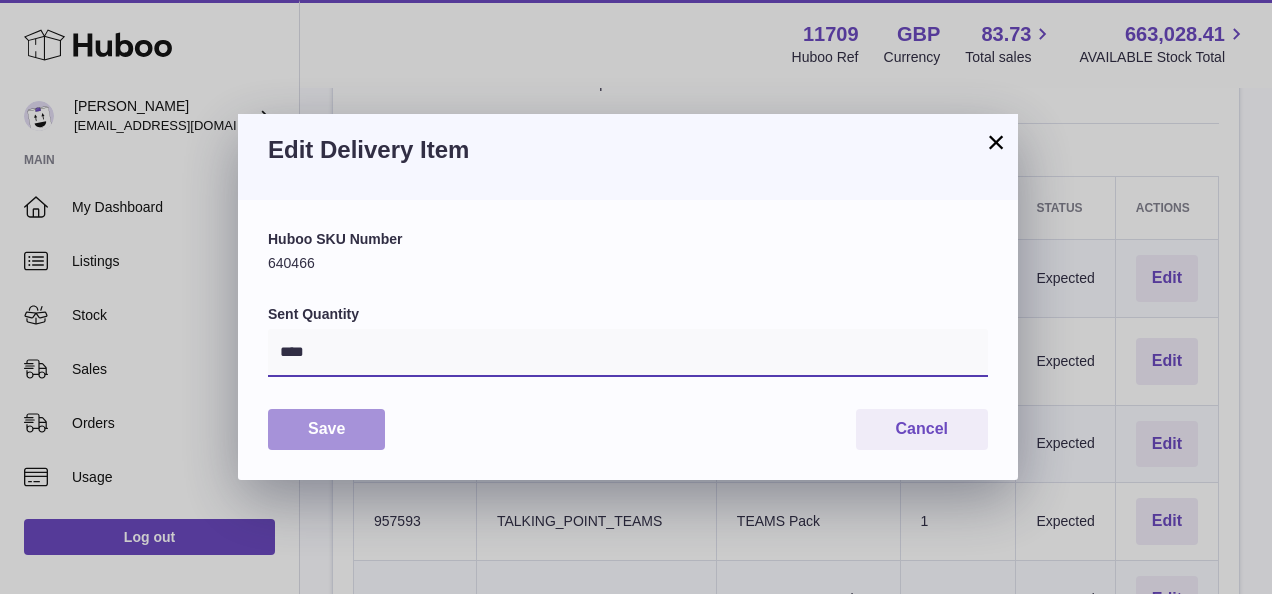 type on "****" 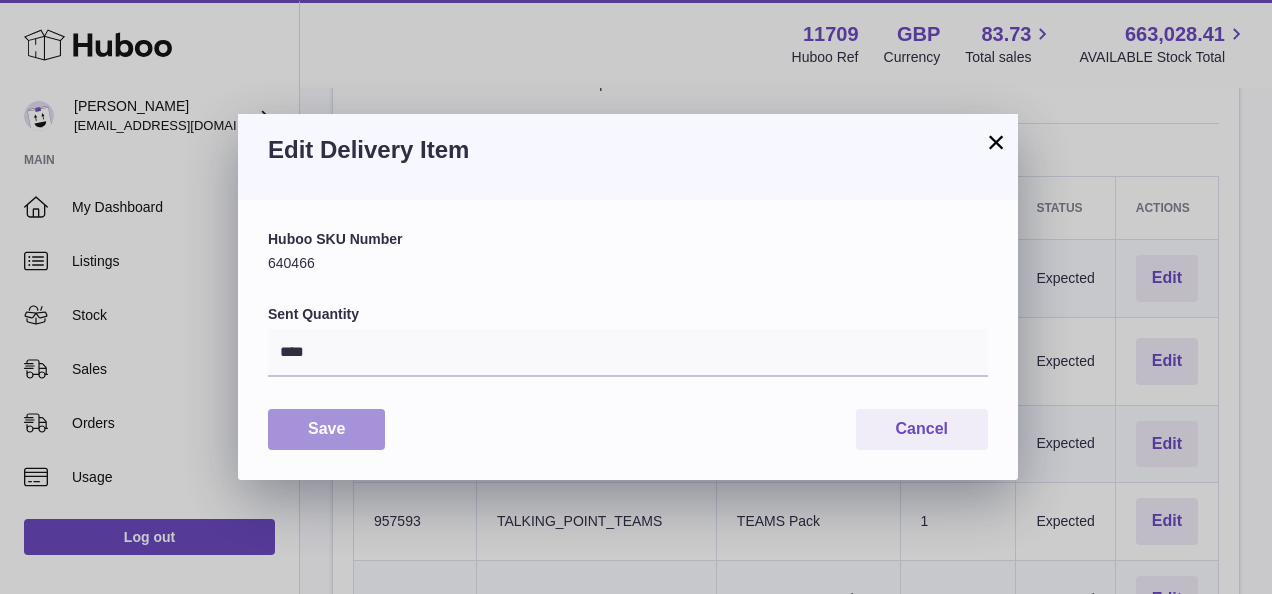 click on "Save" at bounding box center (326, 429) 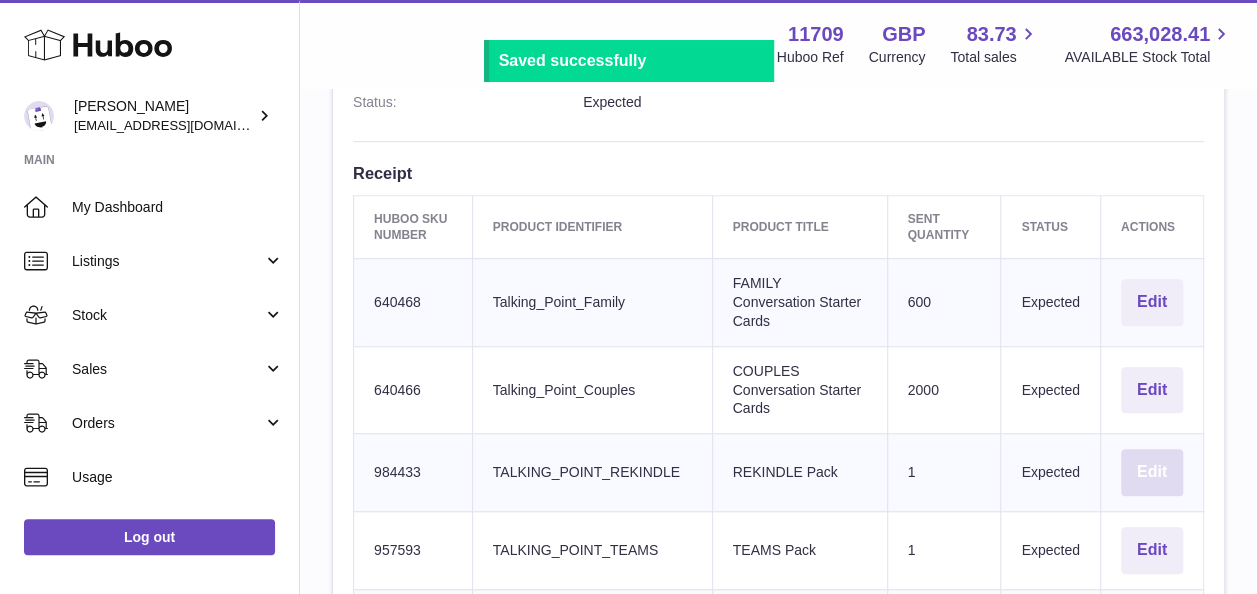 click on "Edit" at bounding box center (1152, 472) 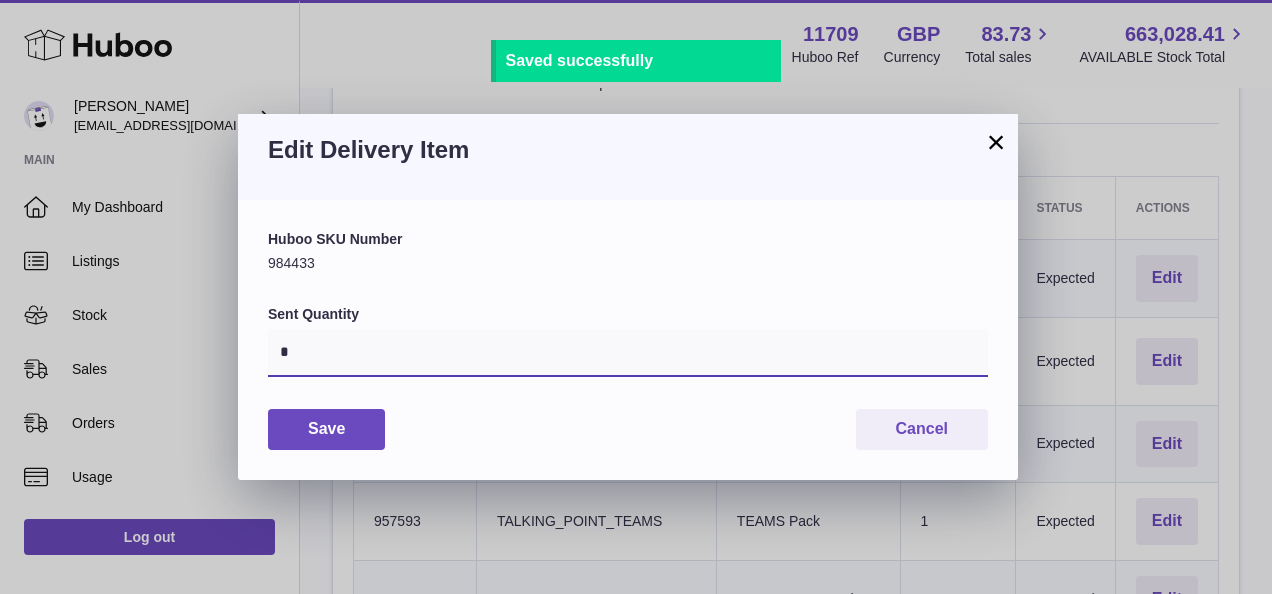 drag, startPoint x: 342, startPoint y: 354, endPoint x: 185, endPoint y: 343, distance: 157.38487 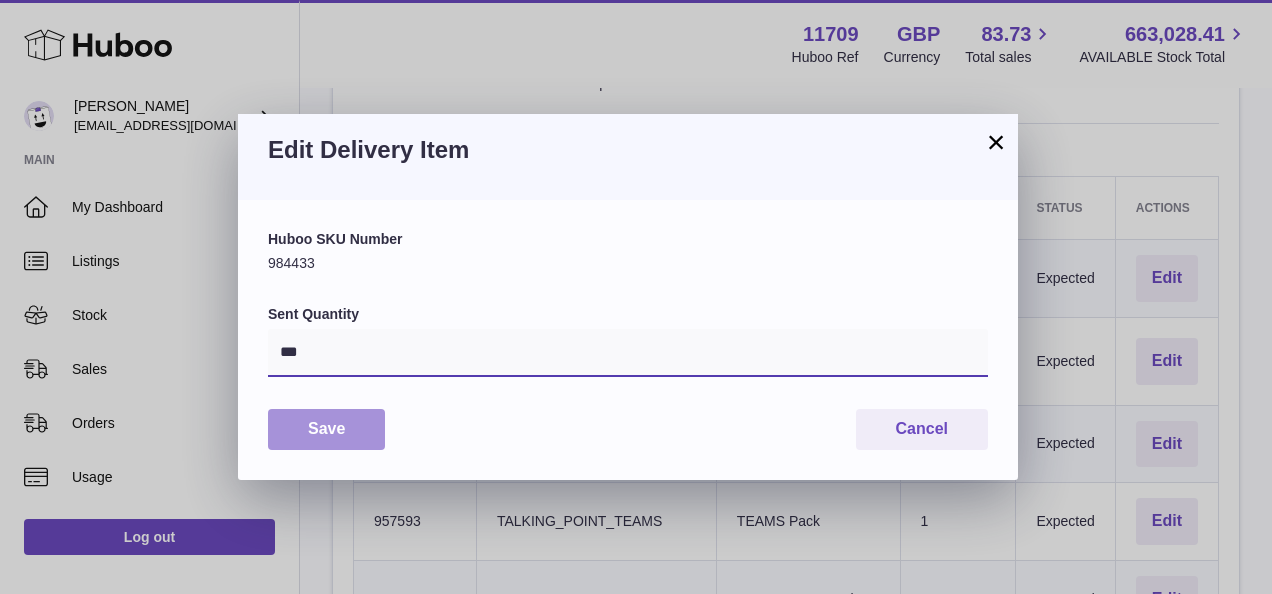 type on "***" 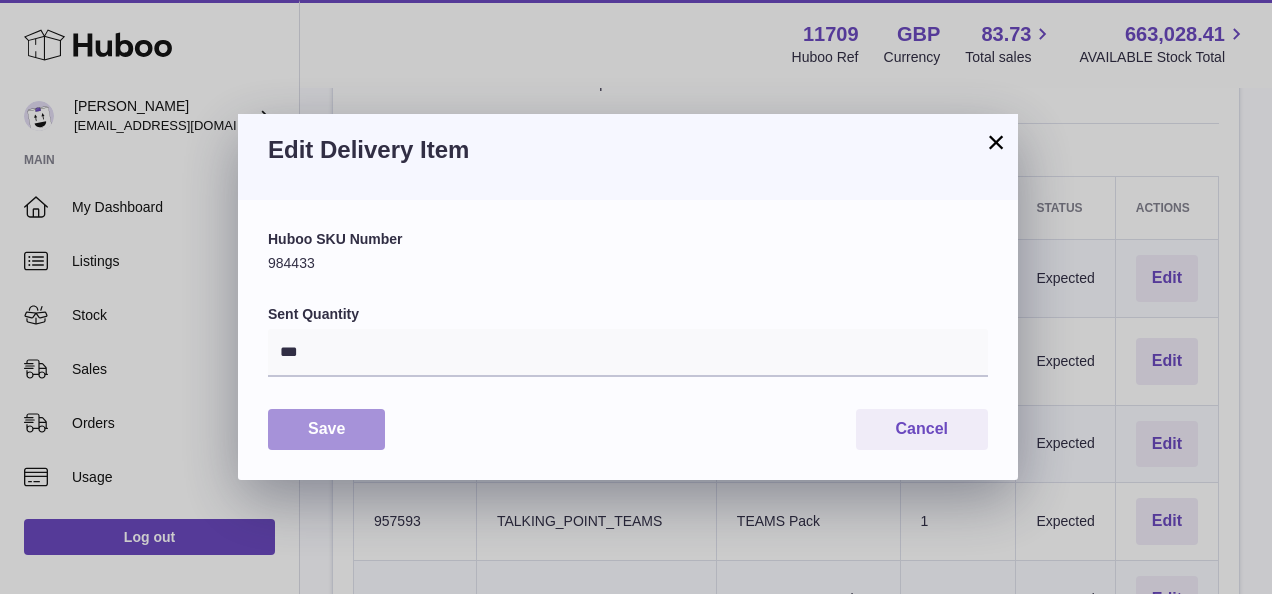 click on "Save" at bounding box center (326, 429) 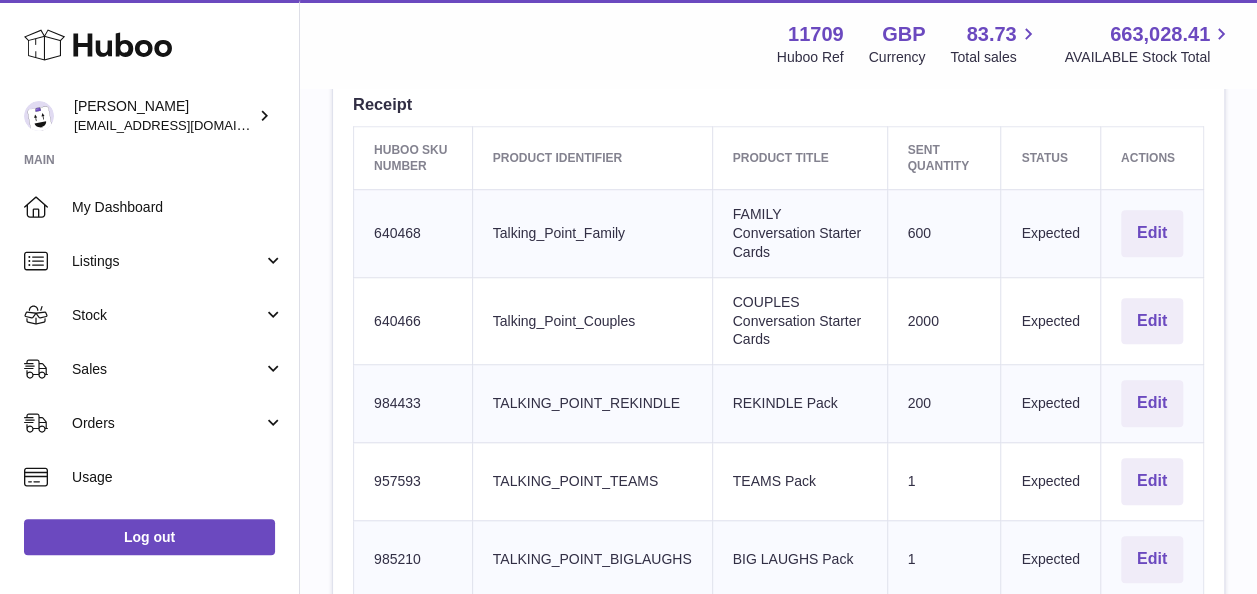 scroll, scrollTop: 700, scrollLeft: 0, axis: vertical 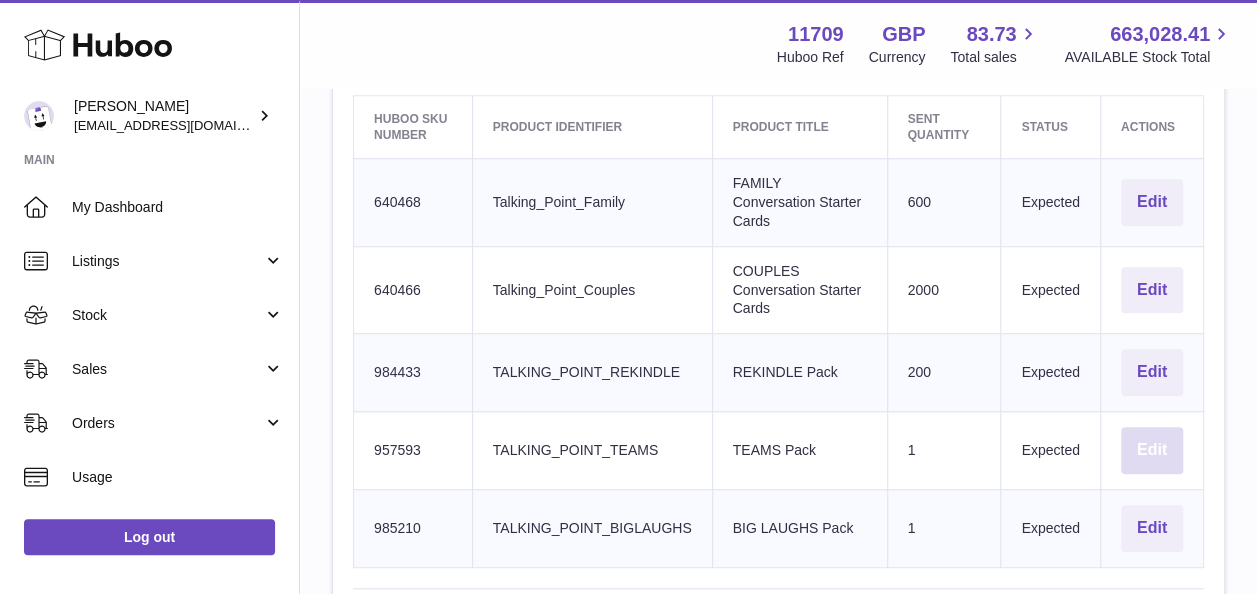 click on "Edit" at bounding box center (1152, 450) 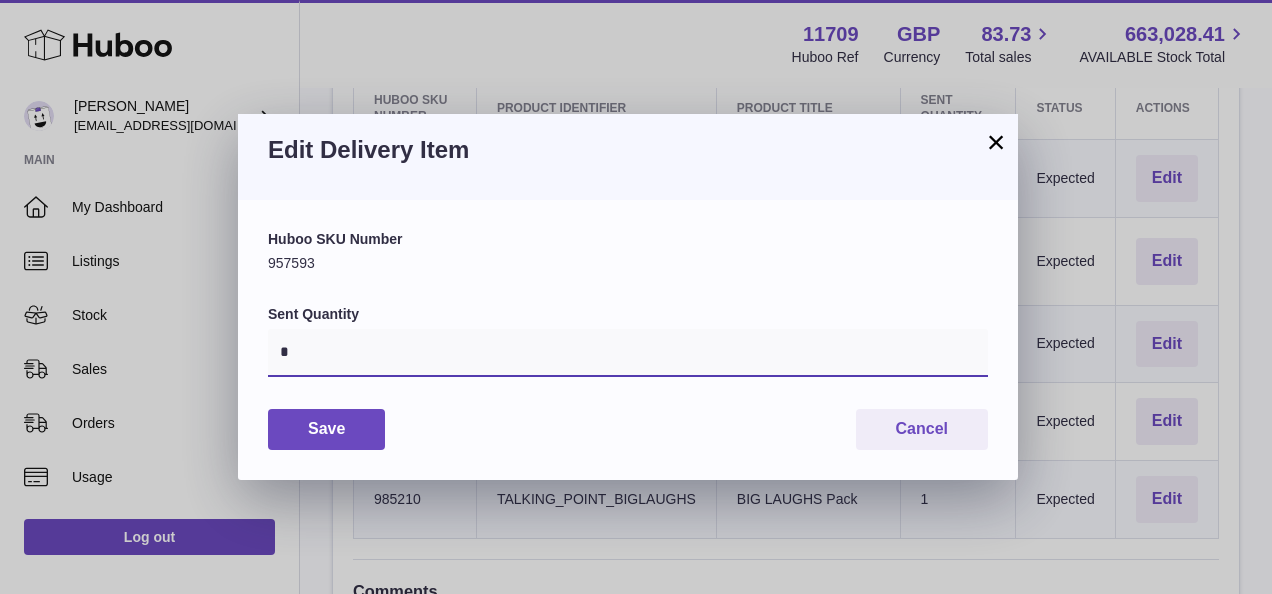 click on "*" at bounding box center [628, 353] 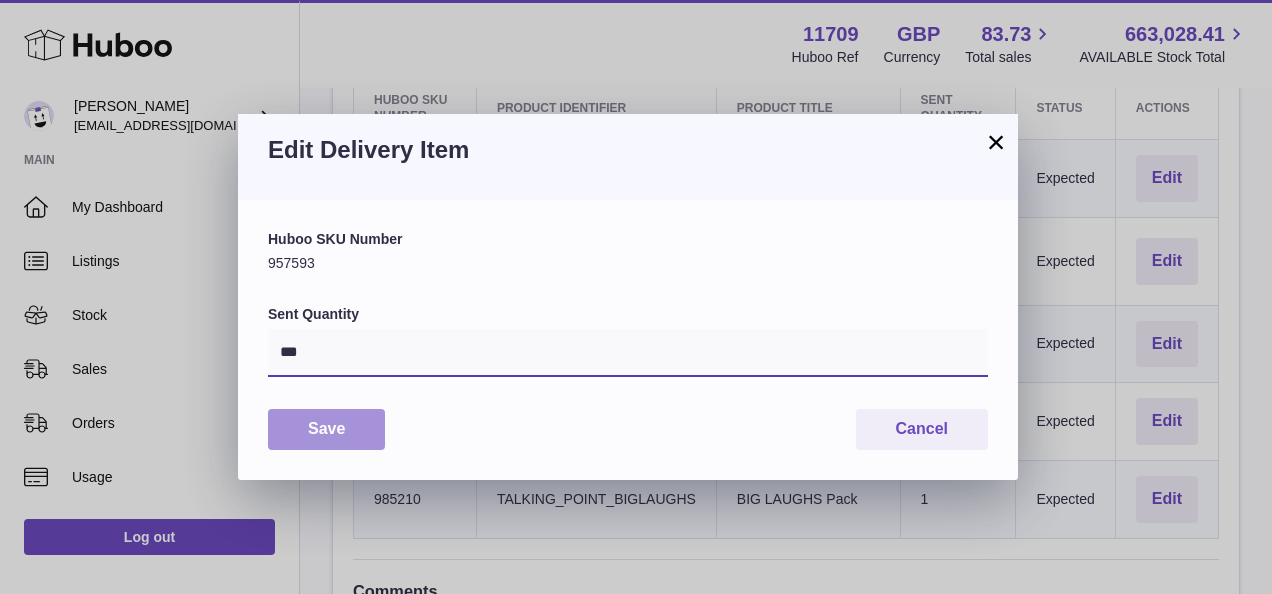 type on "***" 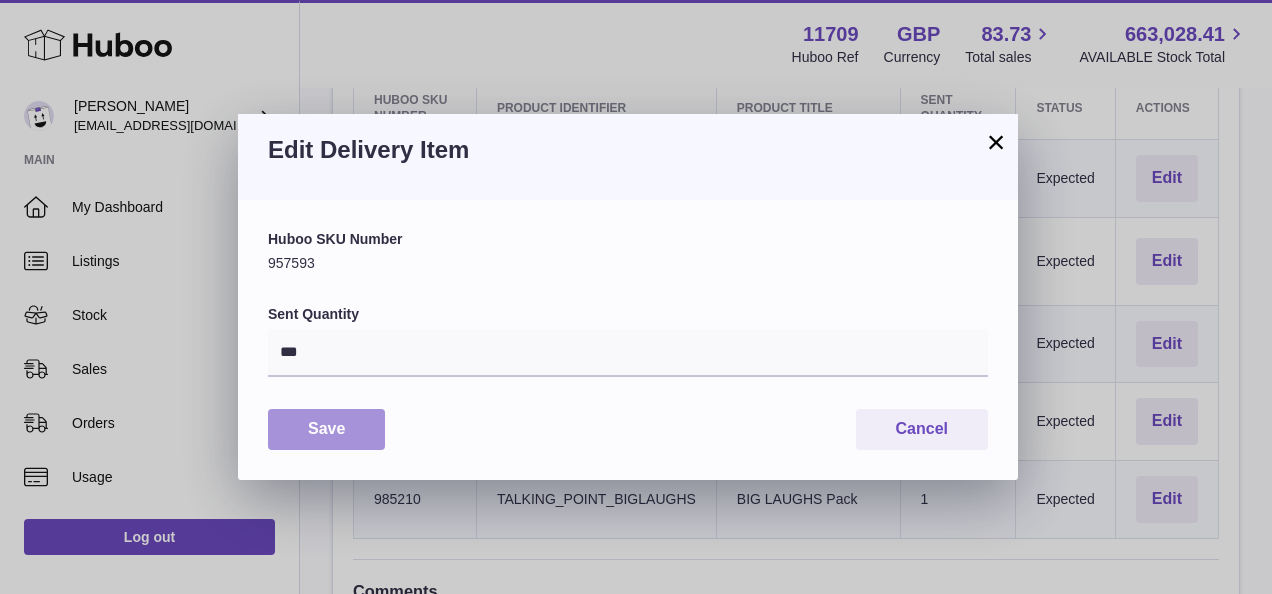 click on "Save" at bounding box center (326, 429) 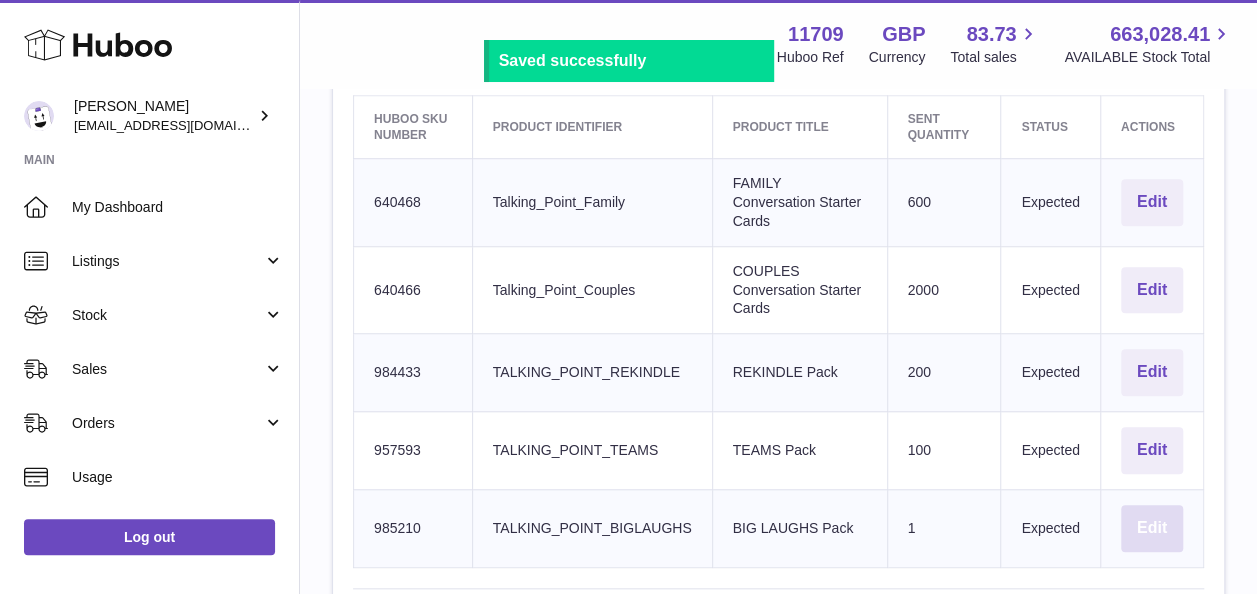 click on "Edit" at bounding box center [1152, 528] 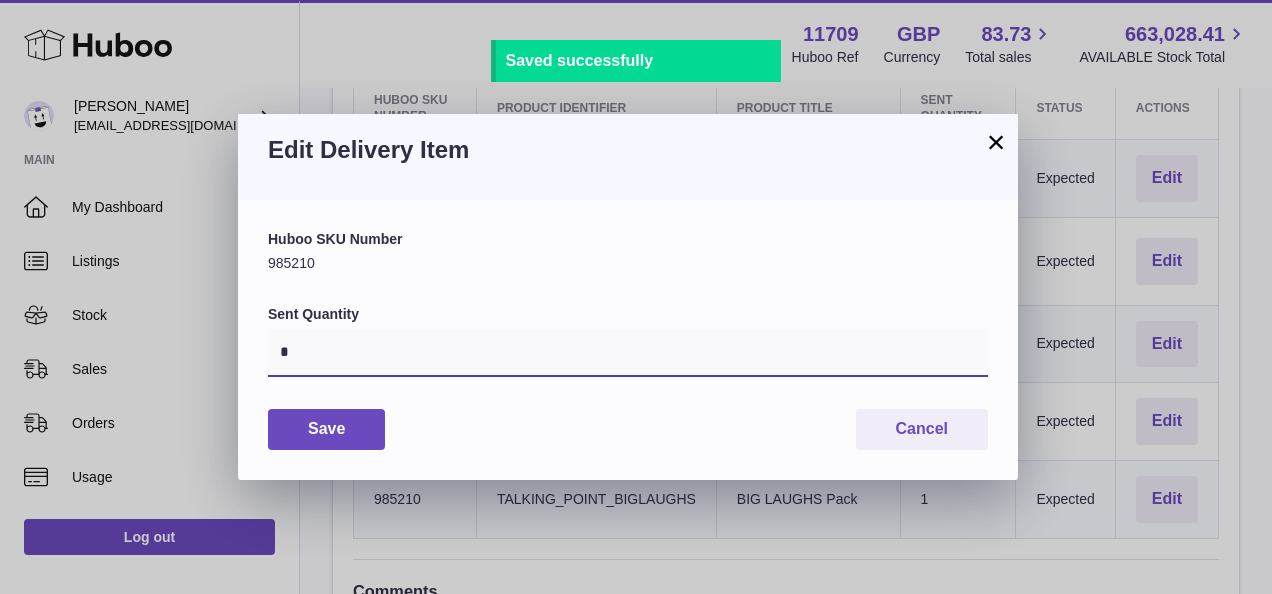 drag, startPoint x: 319, startPoint y: 354, endPoint x: 208, endPoint y: 347, distance: 111.220505 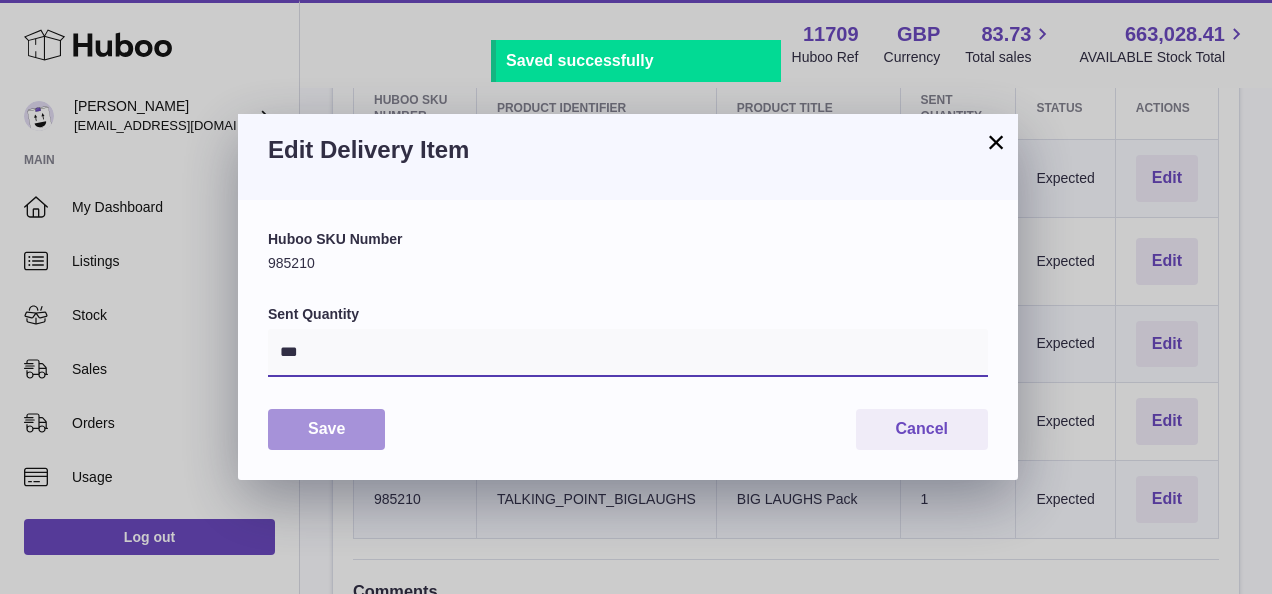 type on "***" 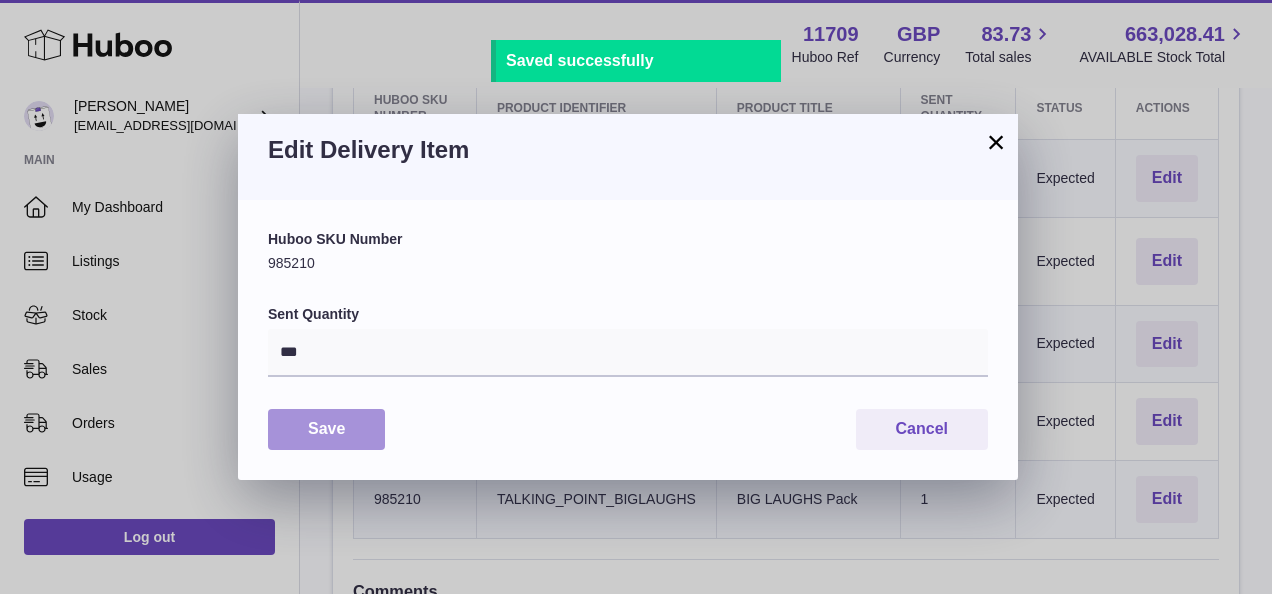 click on "Save" at bounding box center (326, 429) 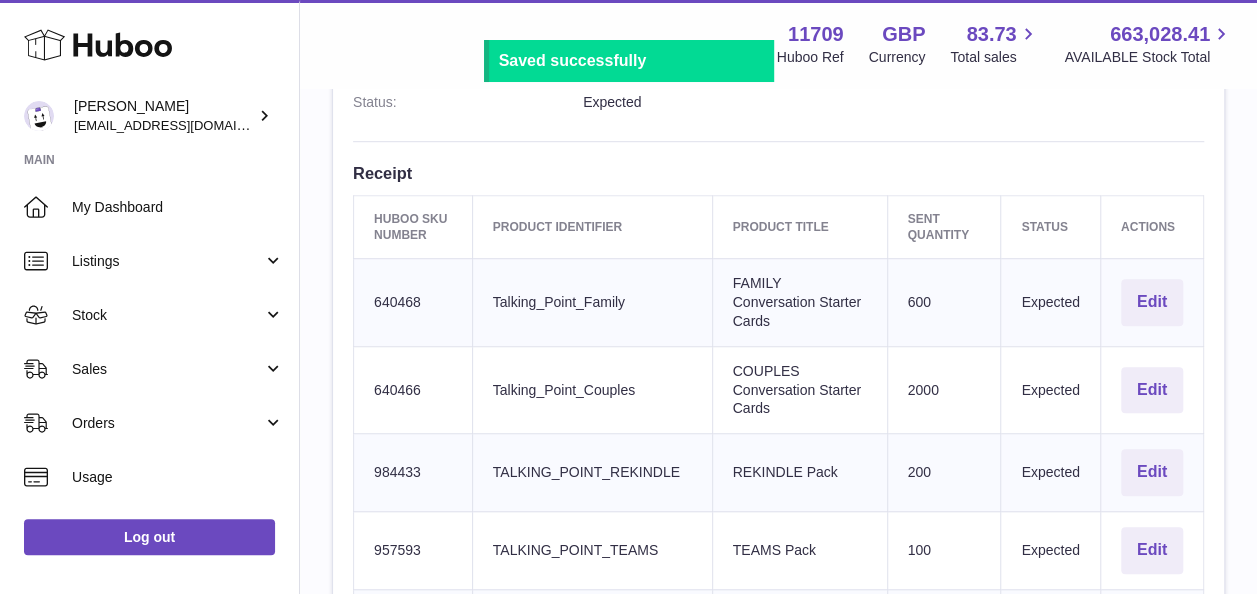 scroll, scrollTop: 1014, scrollLeft: 0, axis: vertical 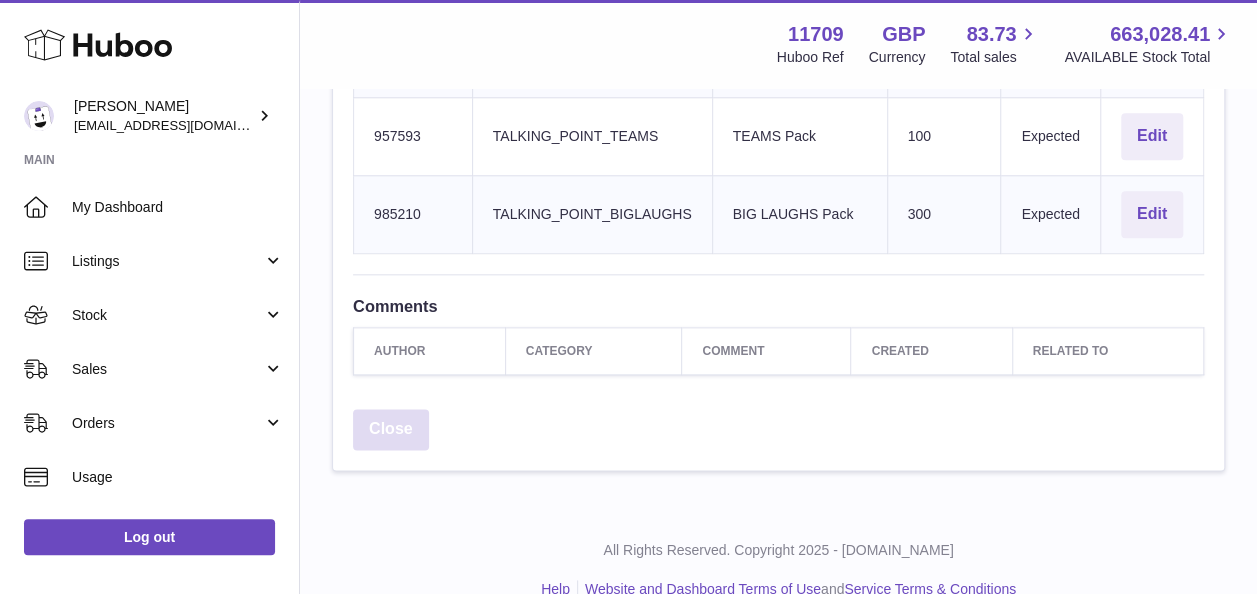click on "Close" at bounding box center [391, 429] 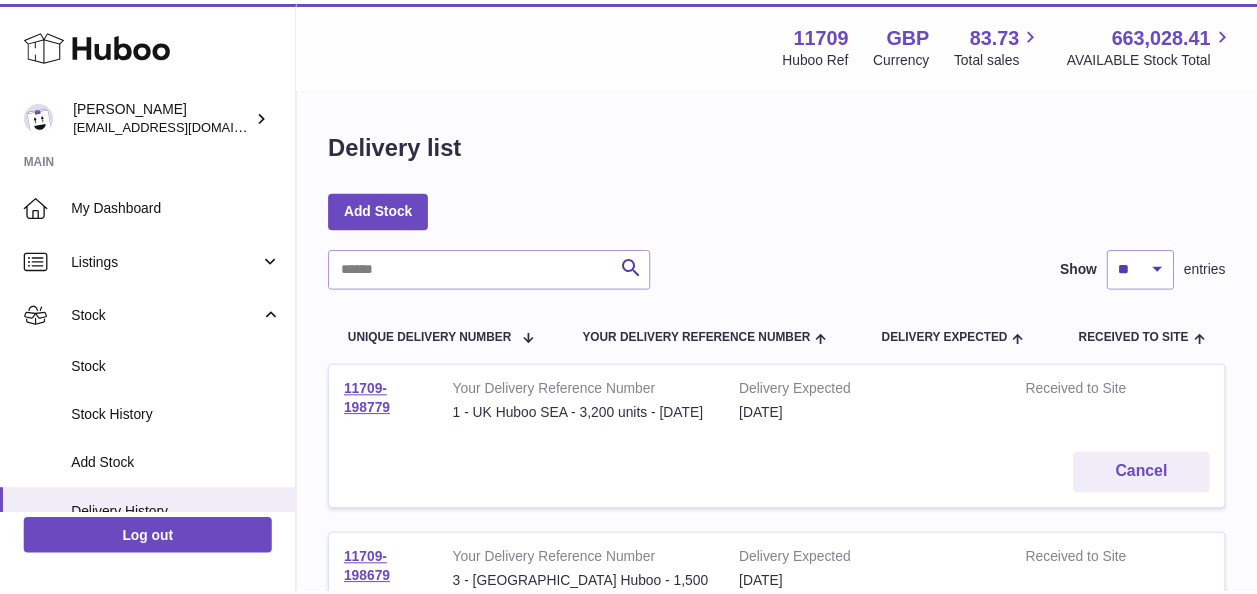 scroll, scrollTop: 0, scrollLeft: 0, axis: both 